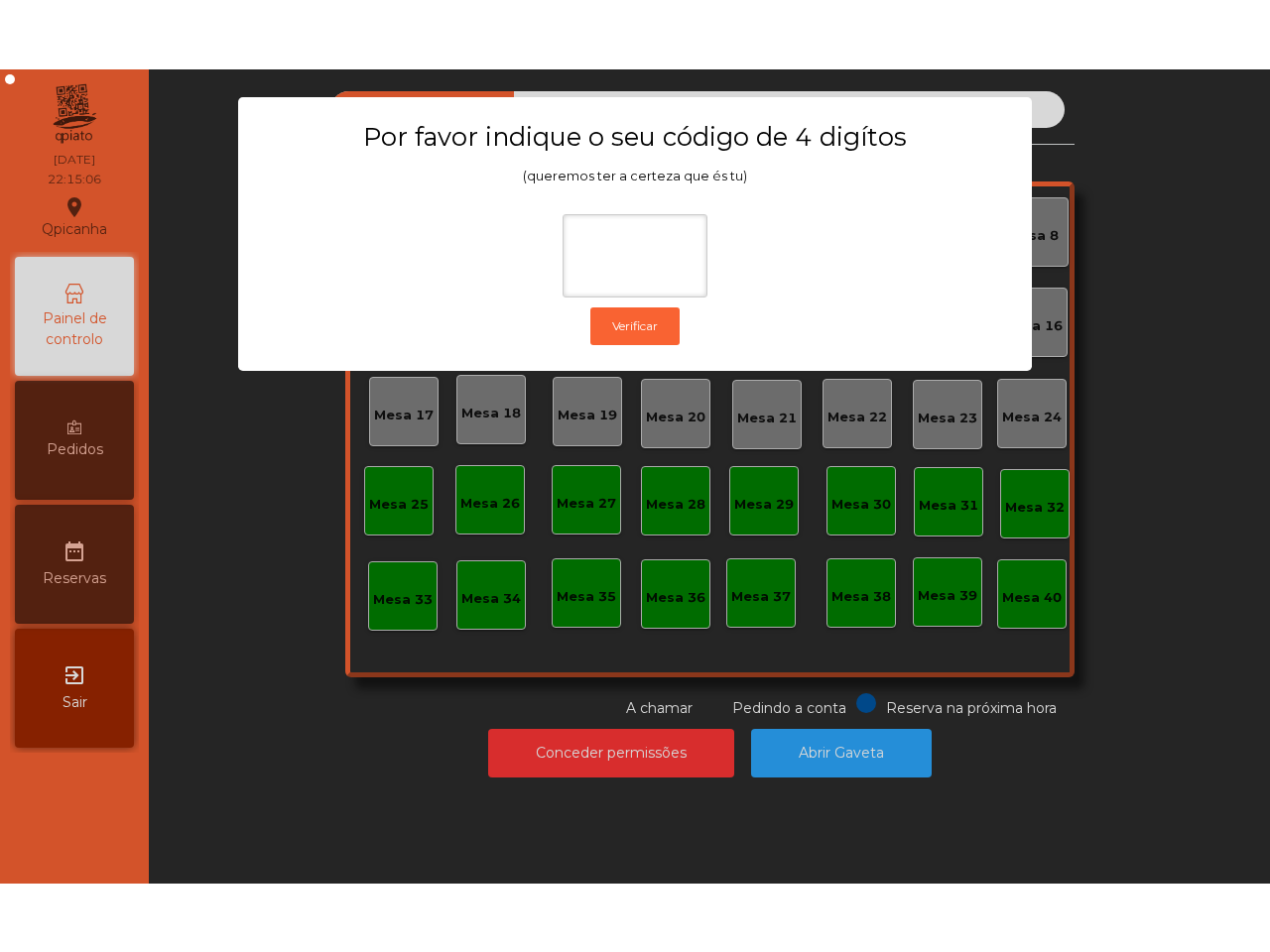 scroll, scrollTop: 0, scrollLeft: 0, axis: both 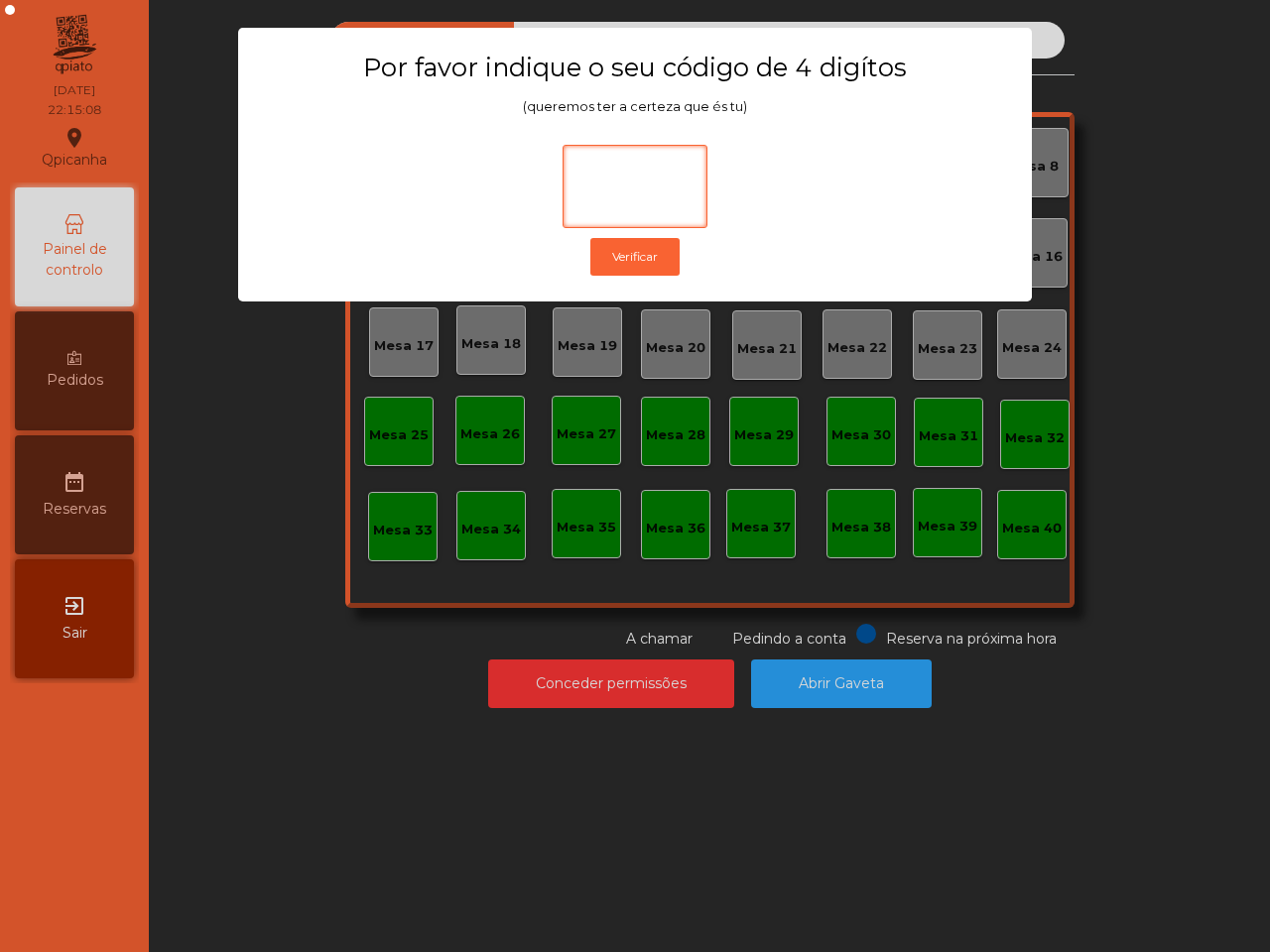 click at bounding box center (635, 186) 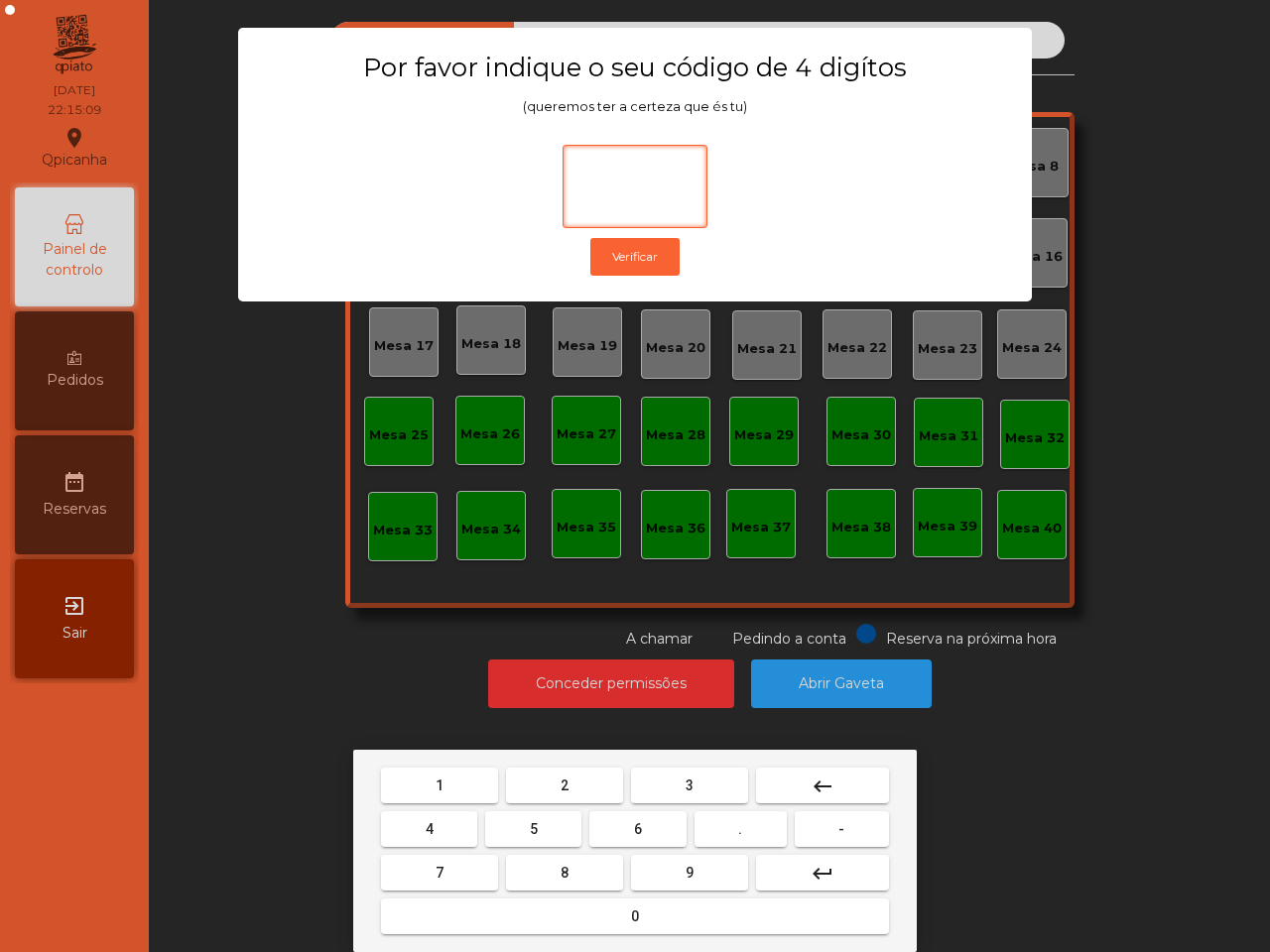 click on "6" at bounding box center [440, 785] 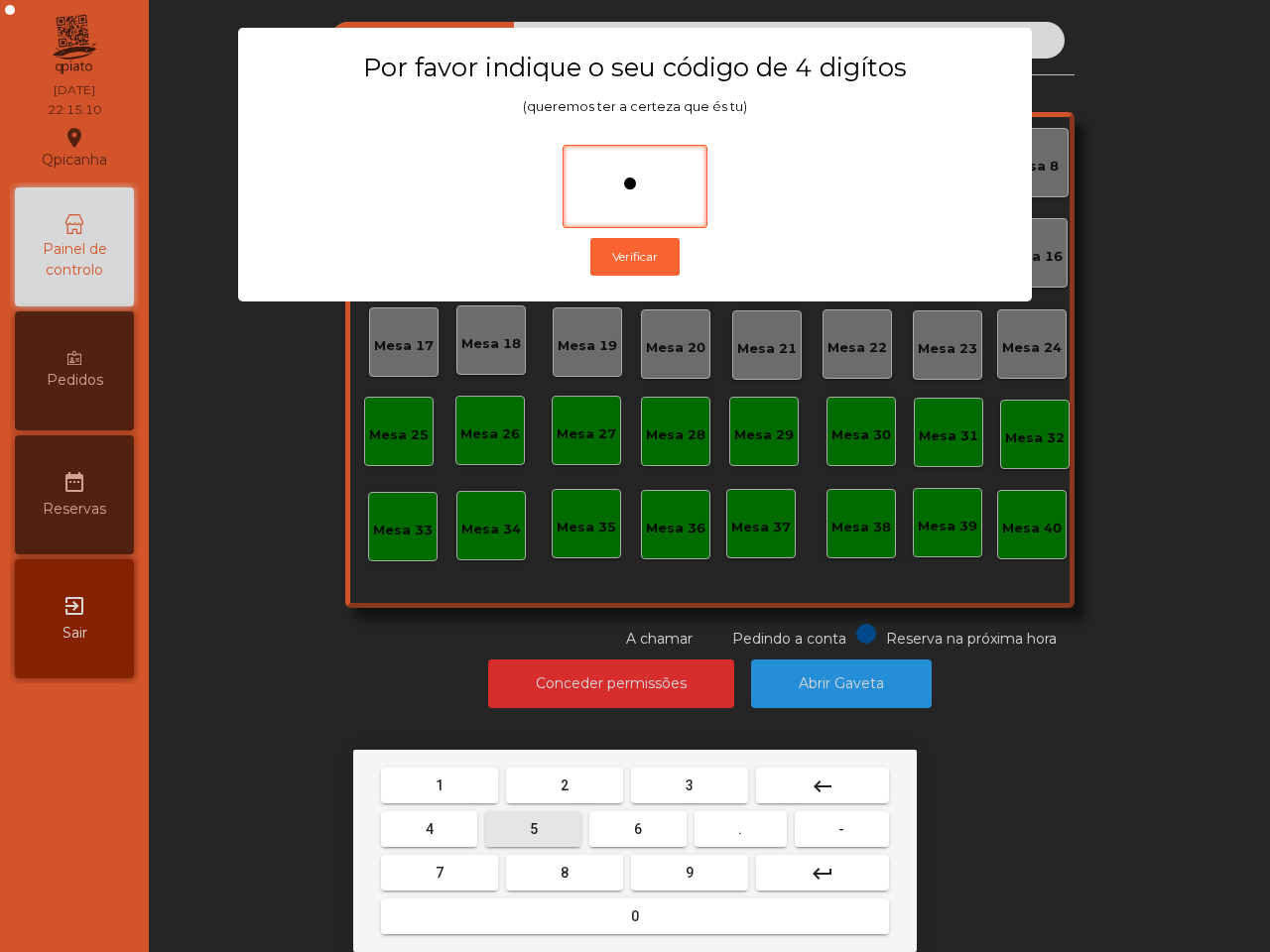 click on "5" at bounding box center (440, 785) 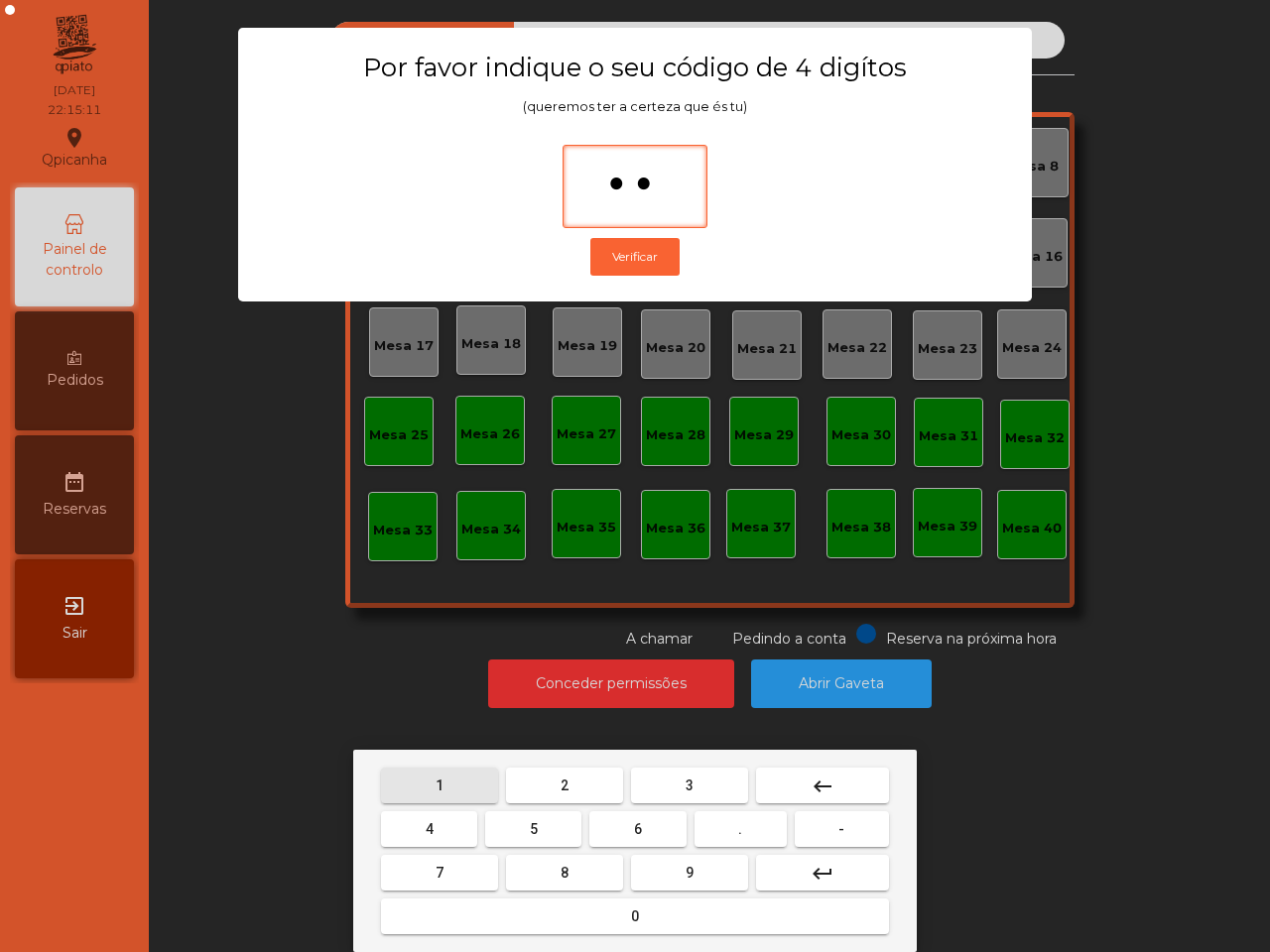 click on "1" at bounding box center [440, 785] 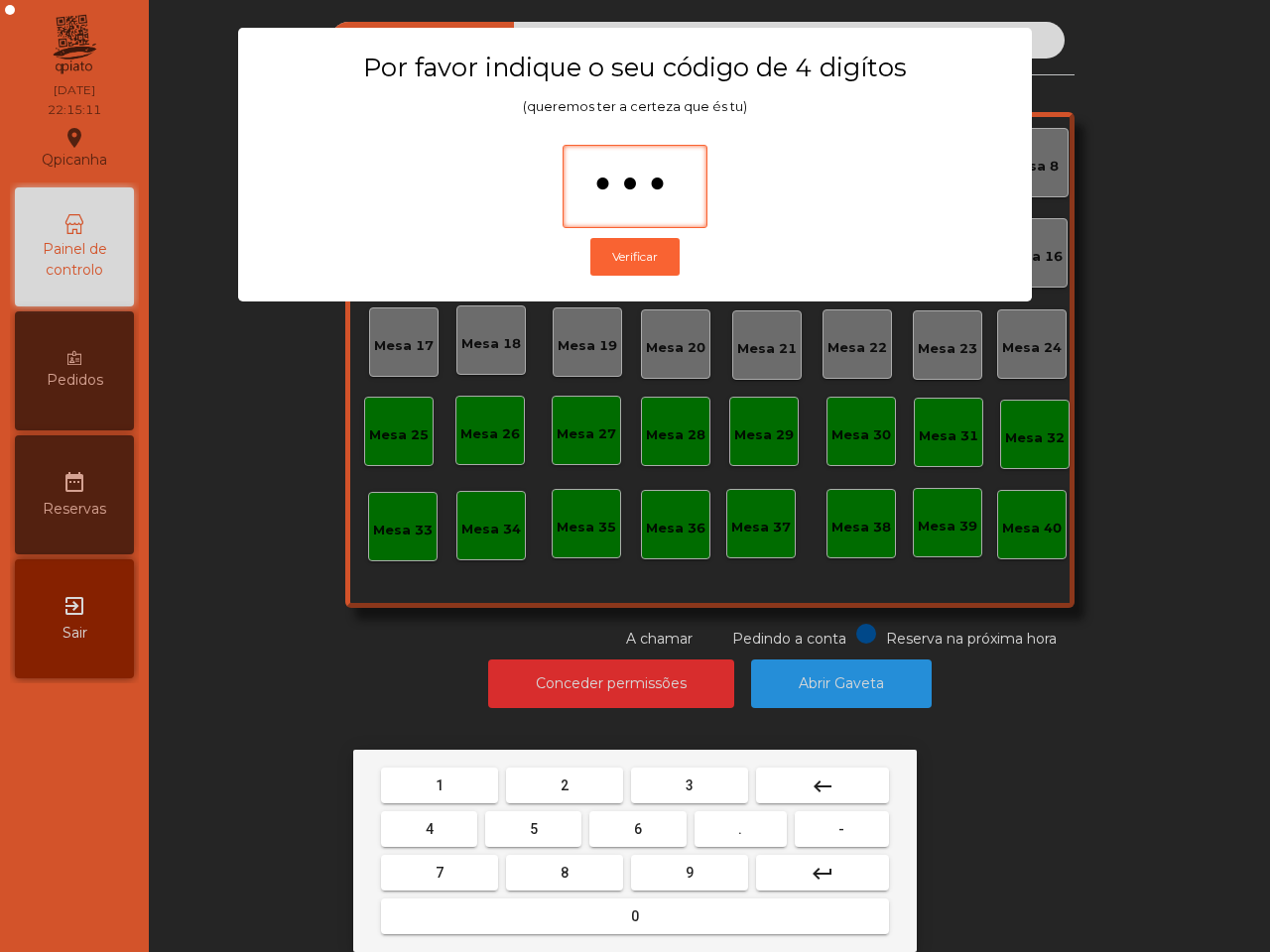 click on "2" at bounding box center [440, 785] 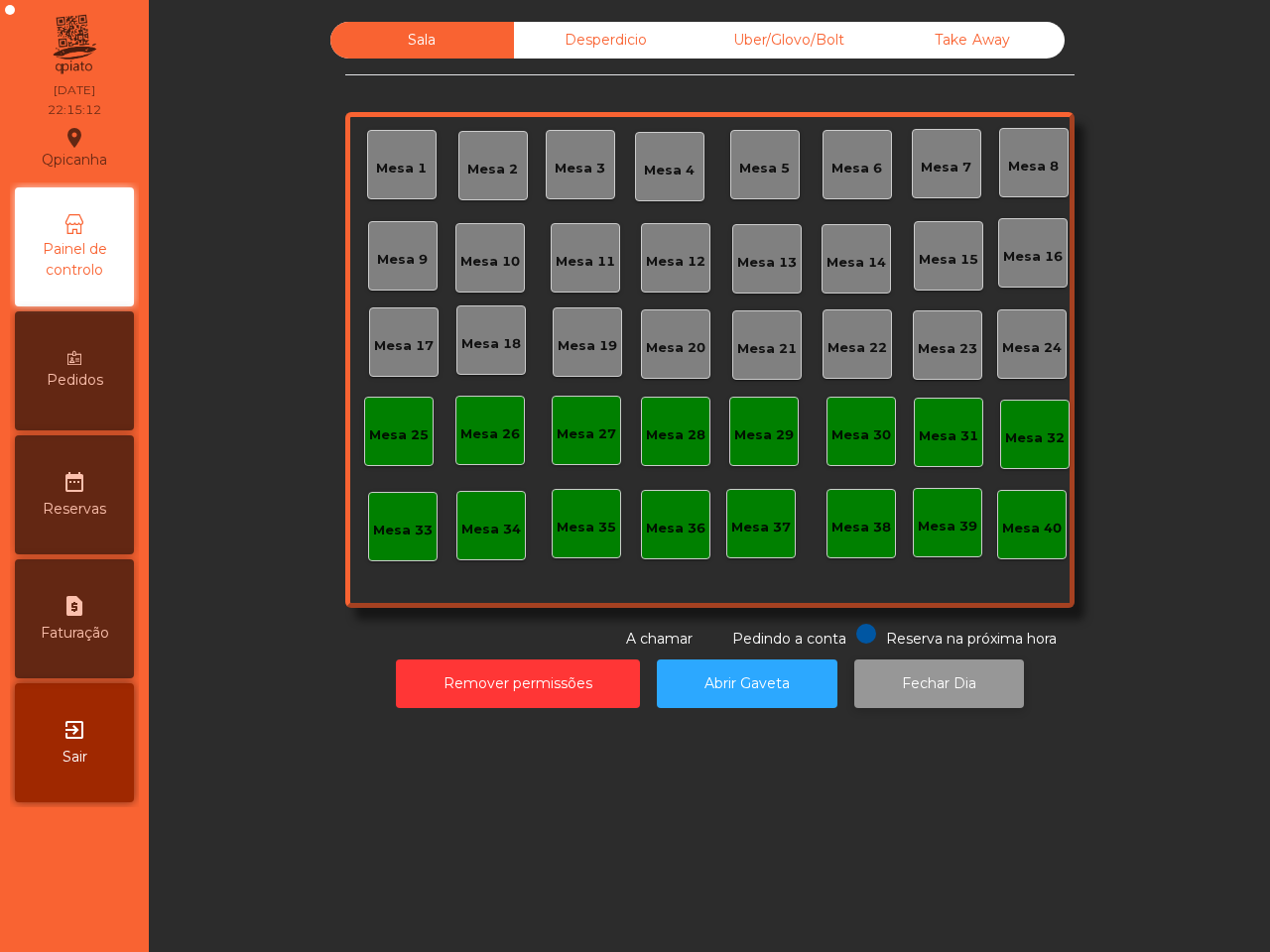 click on "Fechar Dia" at bounding box center [939, 683] 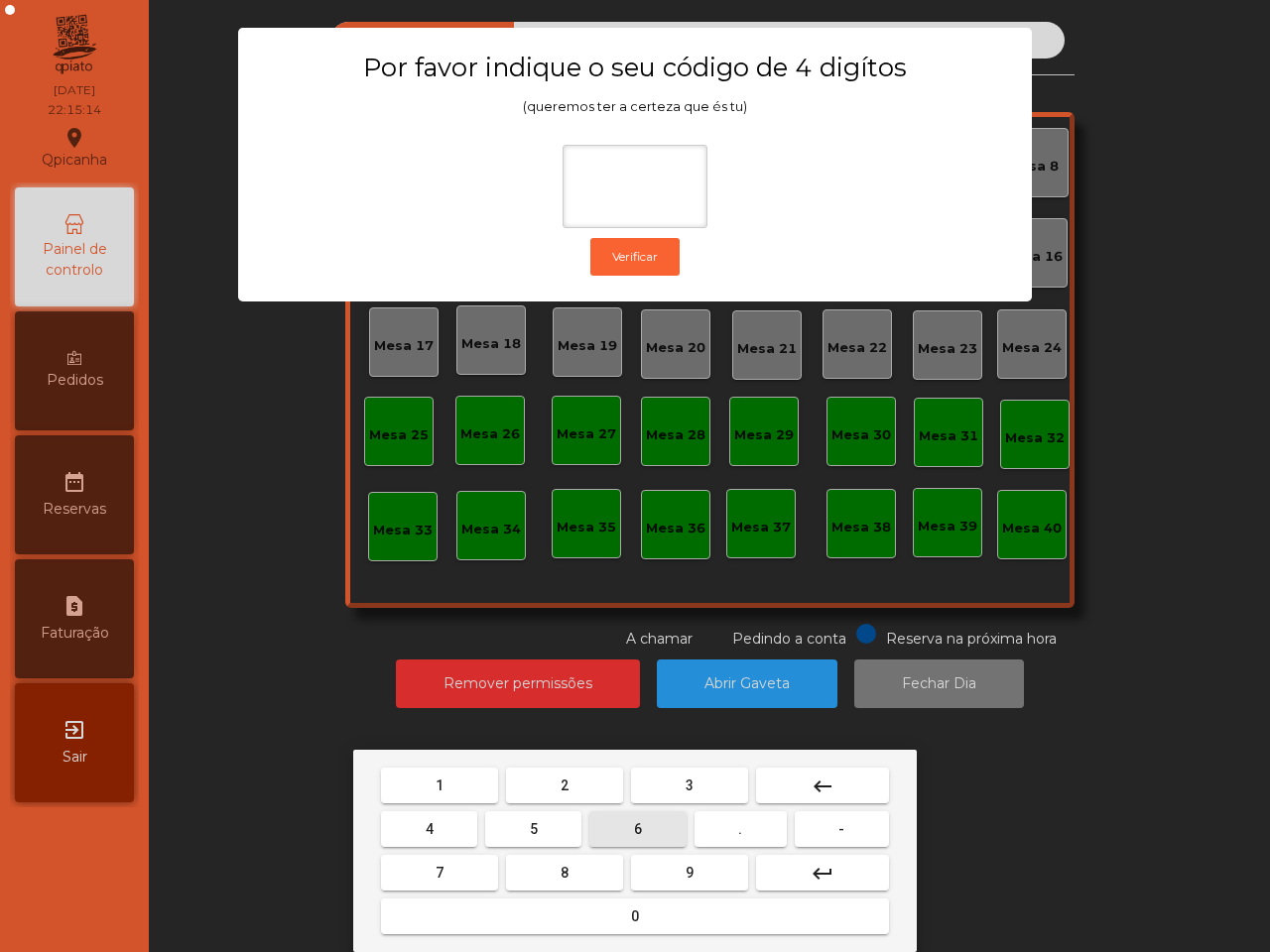 click on "6" at bounding box center (440, 785) 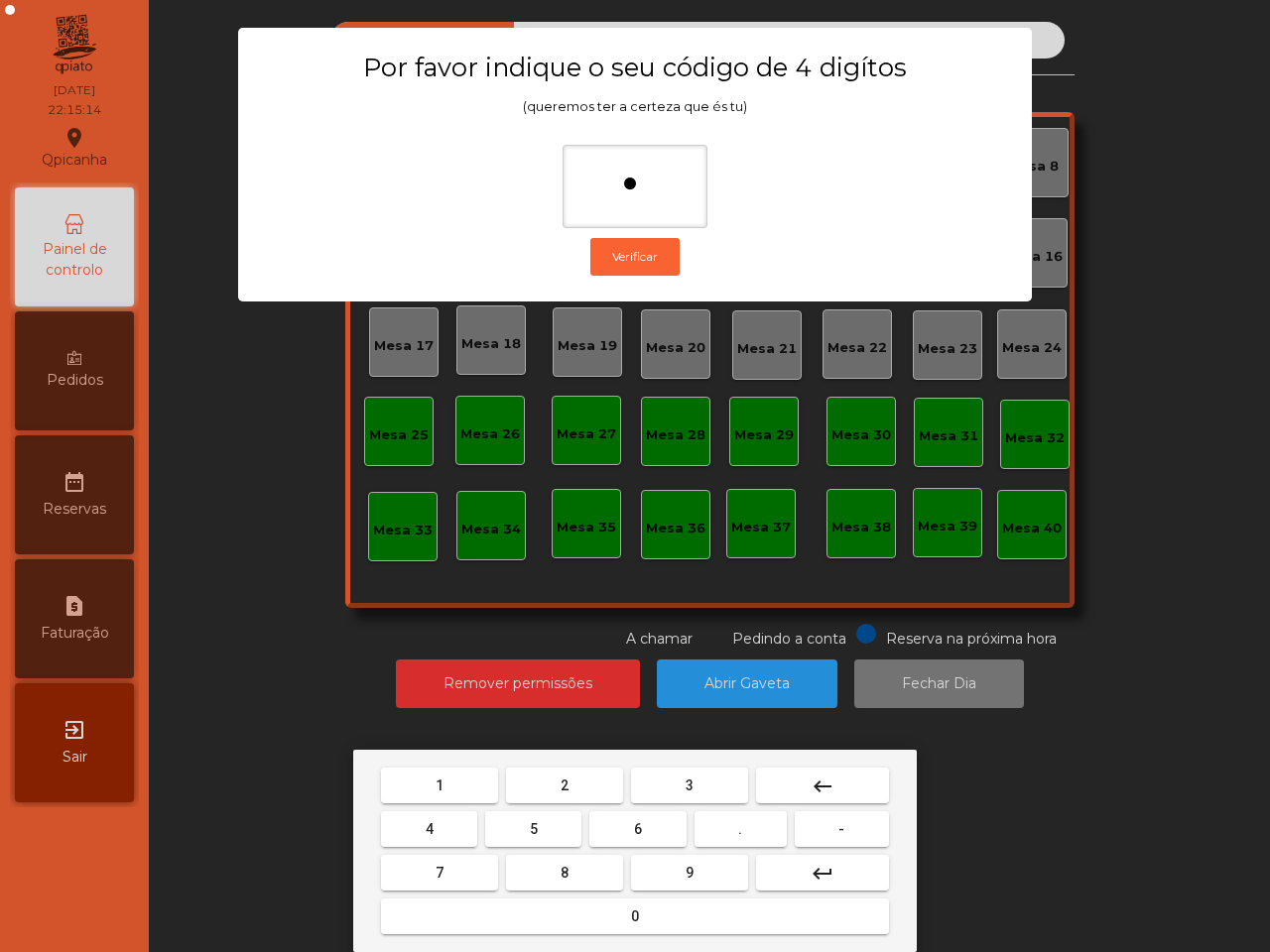 click on "5" at bounding box center [440, 785] 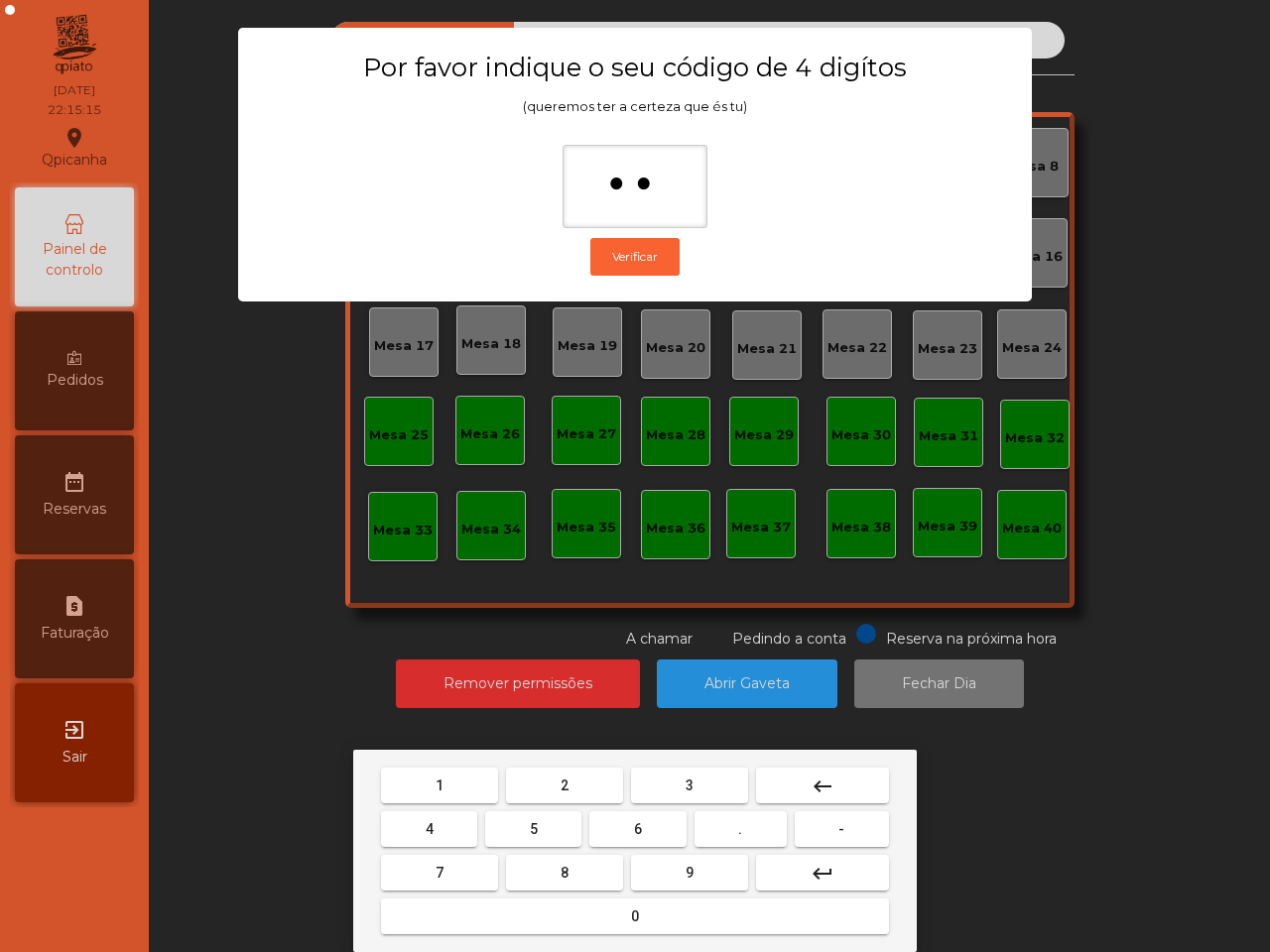 click on "1" at bounding box center [440, 785] 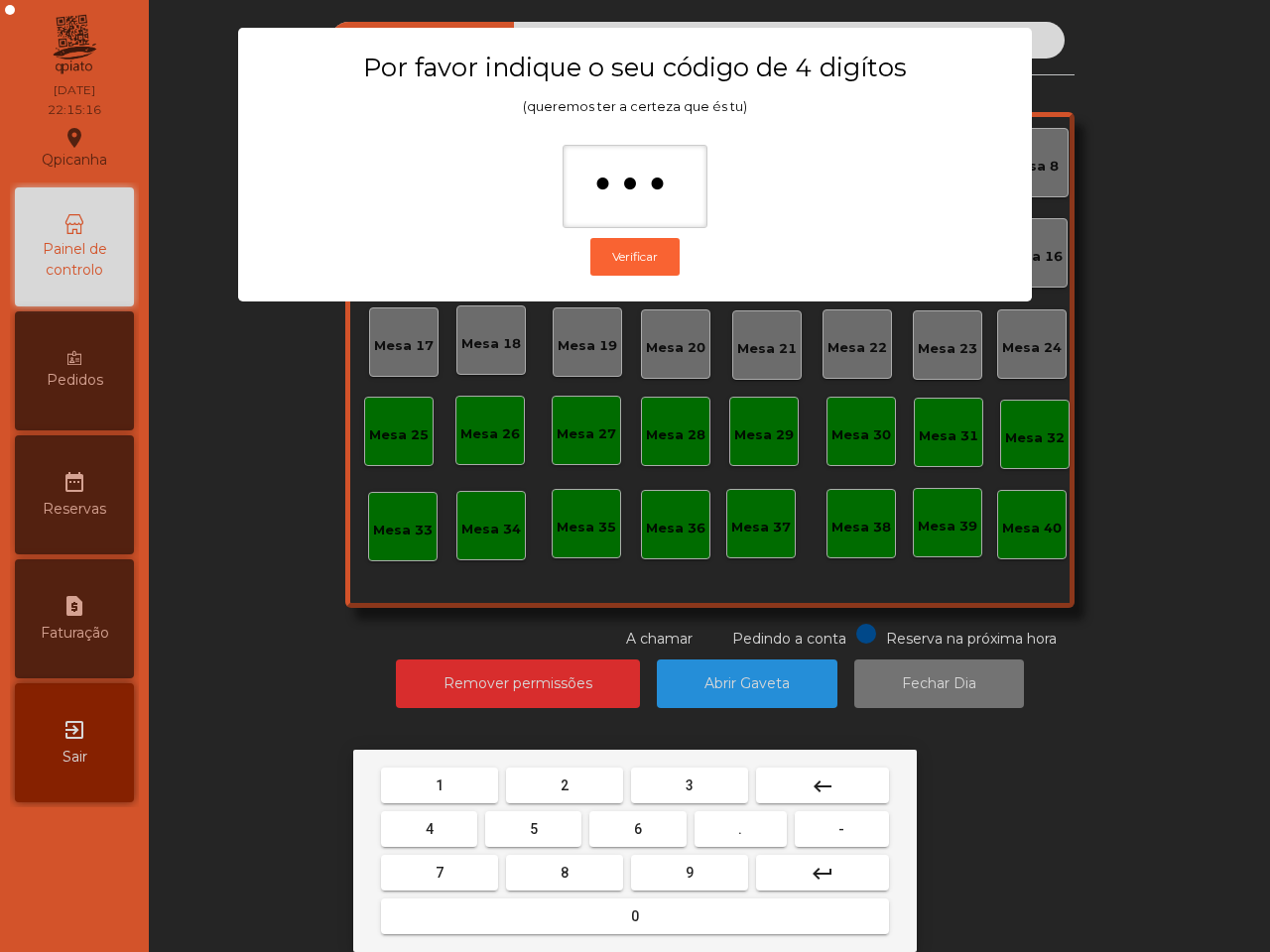 click on "2" at bounding box center [440, 785] 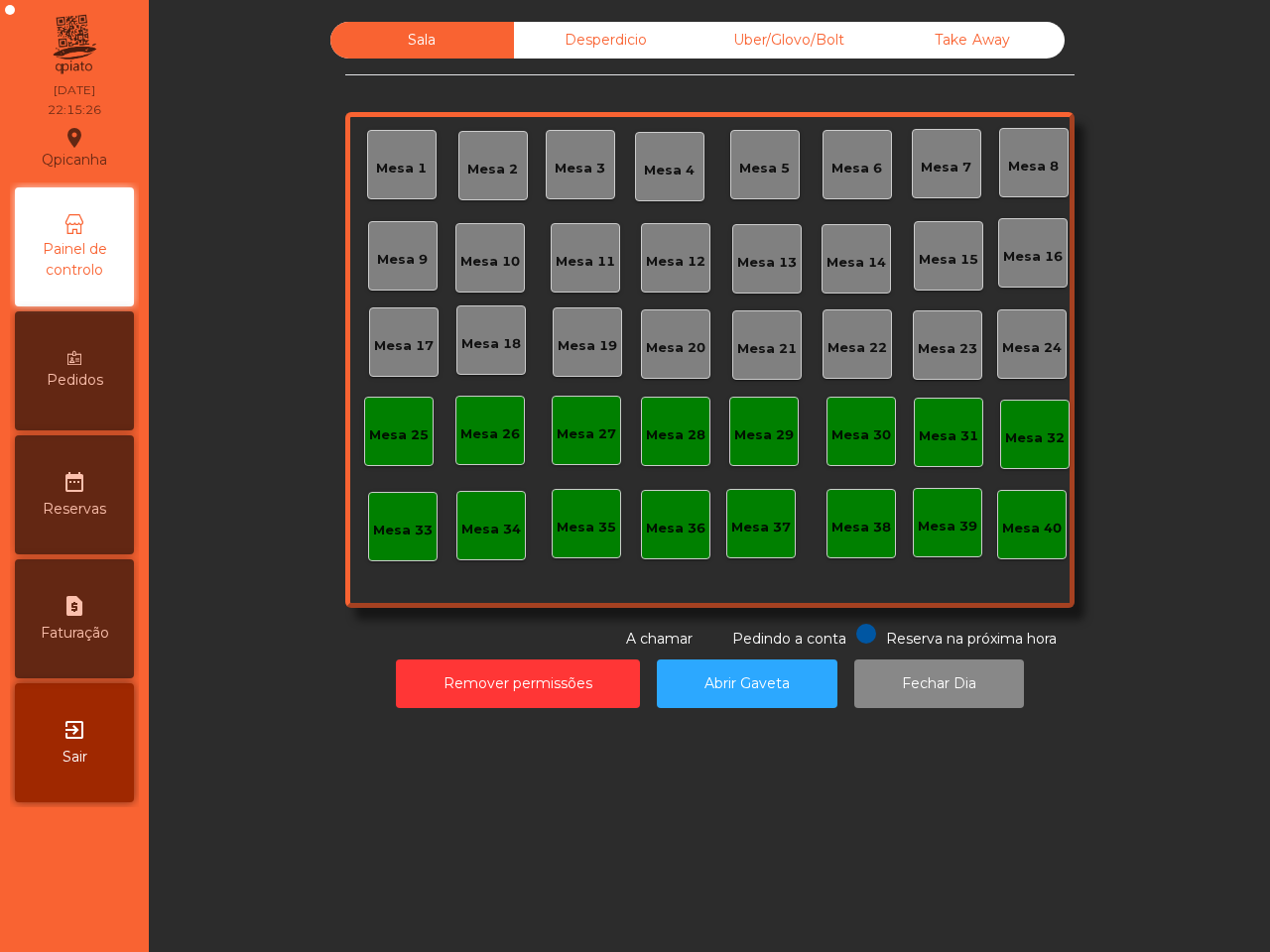 click on "Desperdicio" at bounding box center [605, 40] 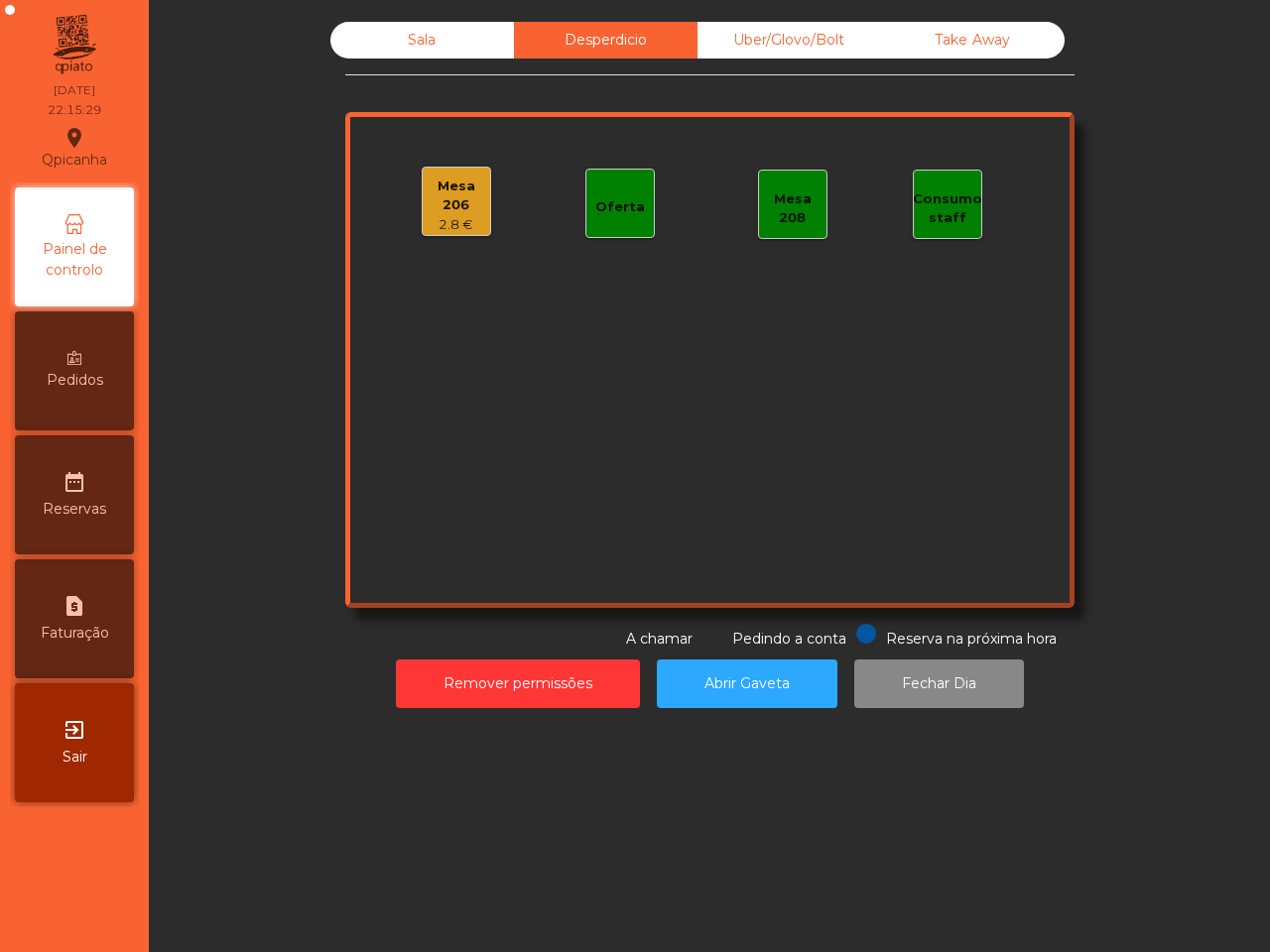 click on "Uber/Glovo/Bolt" at bounding box center [789, 40] 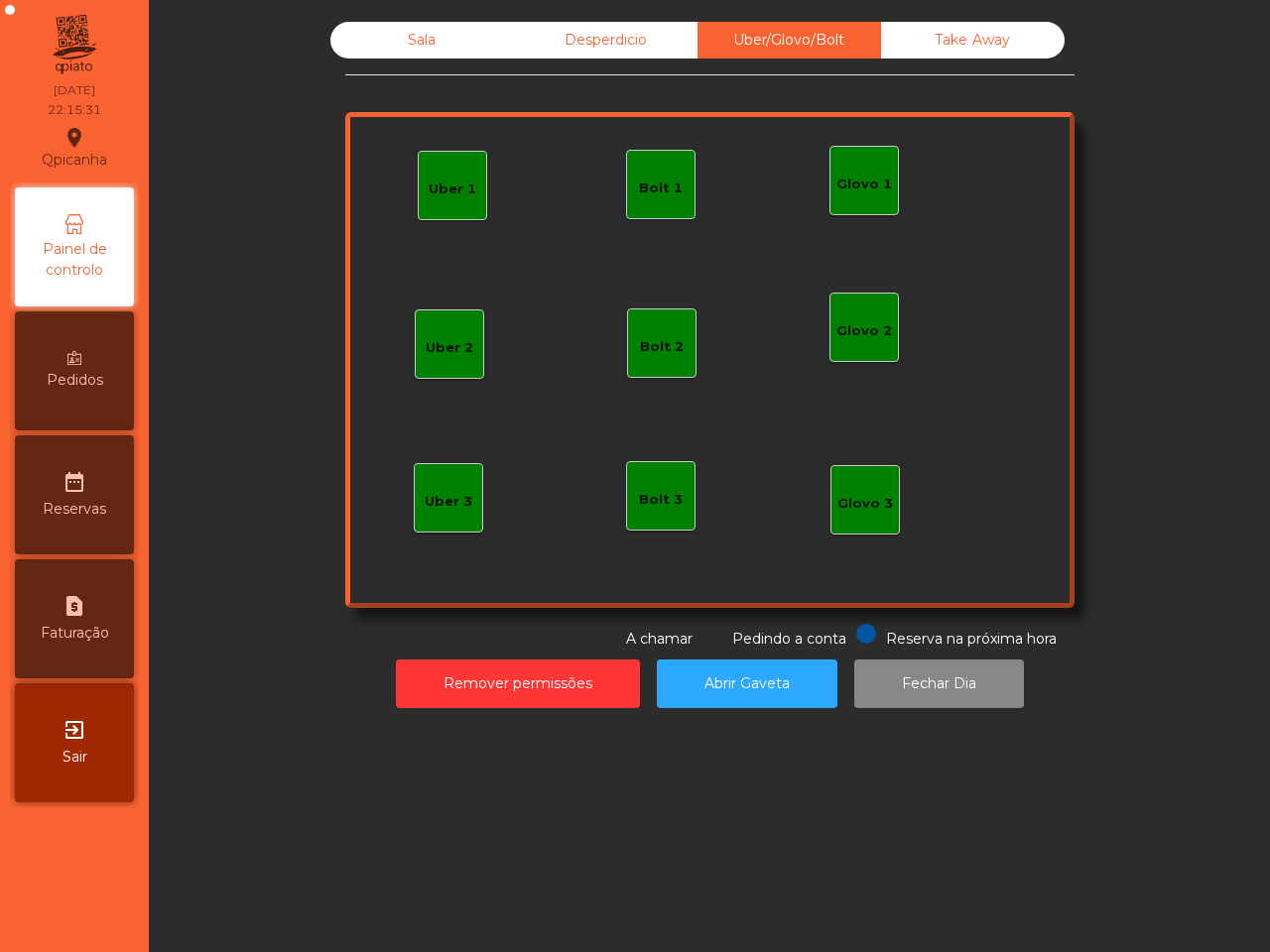 click on "Take Away" at bounding box center [972, 40] 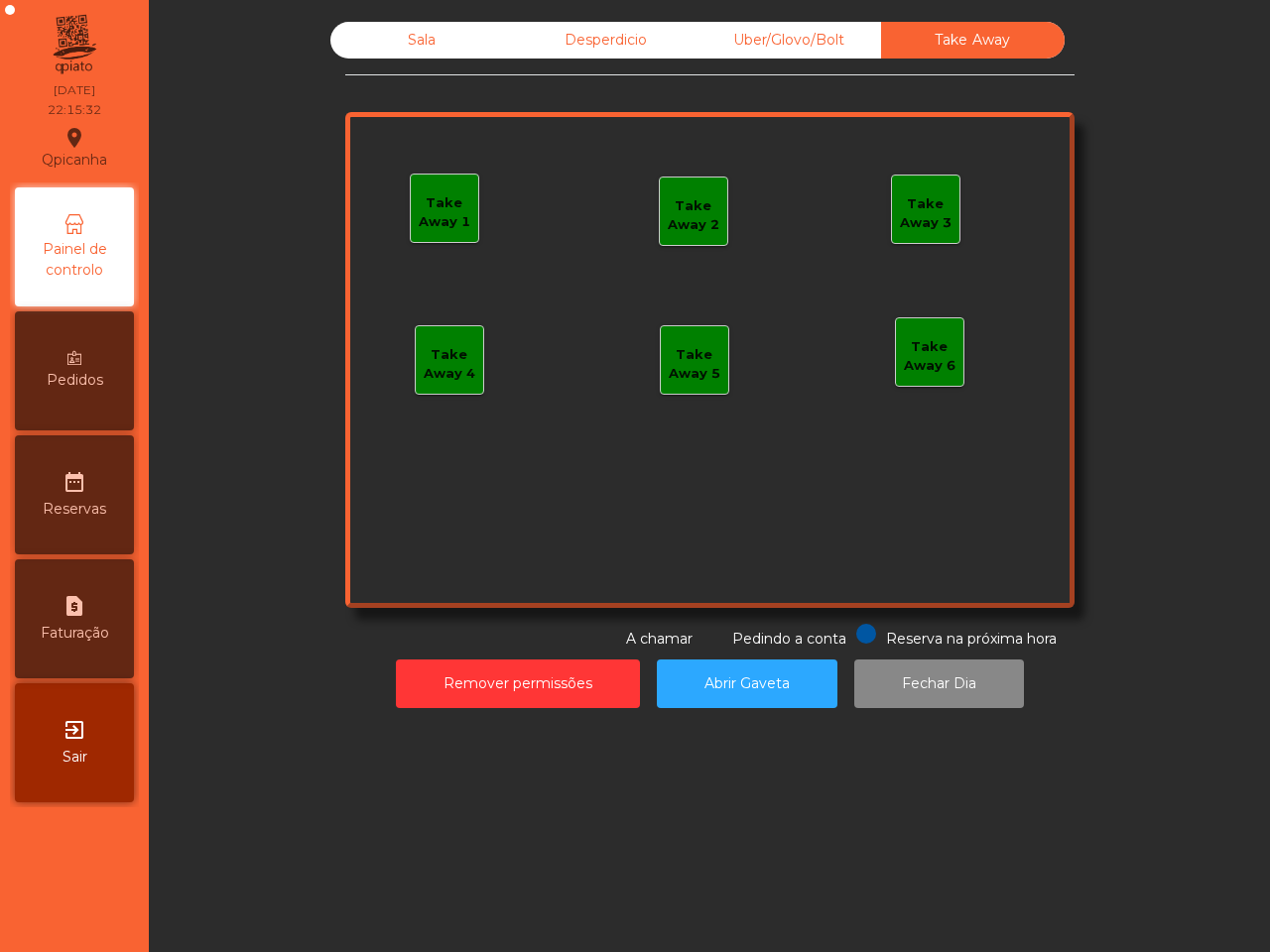 click on "Desperdicio" at bounding box center [605, 40] 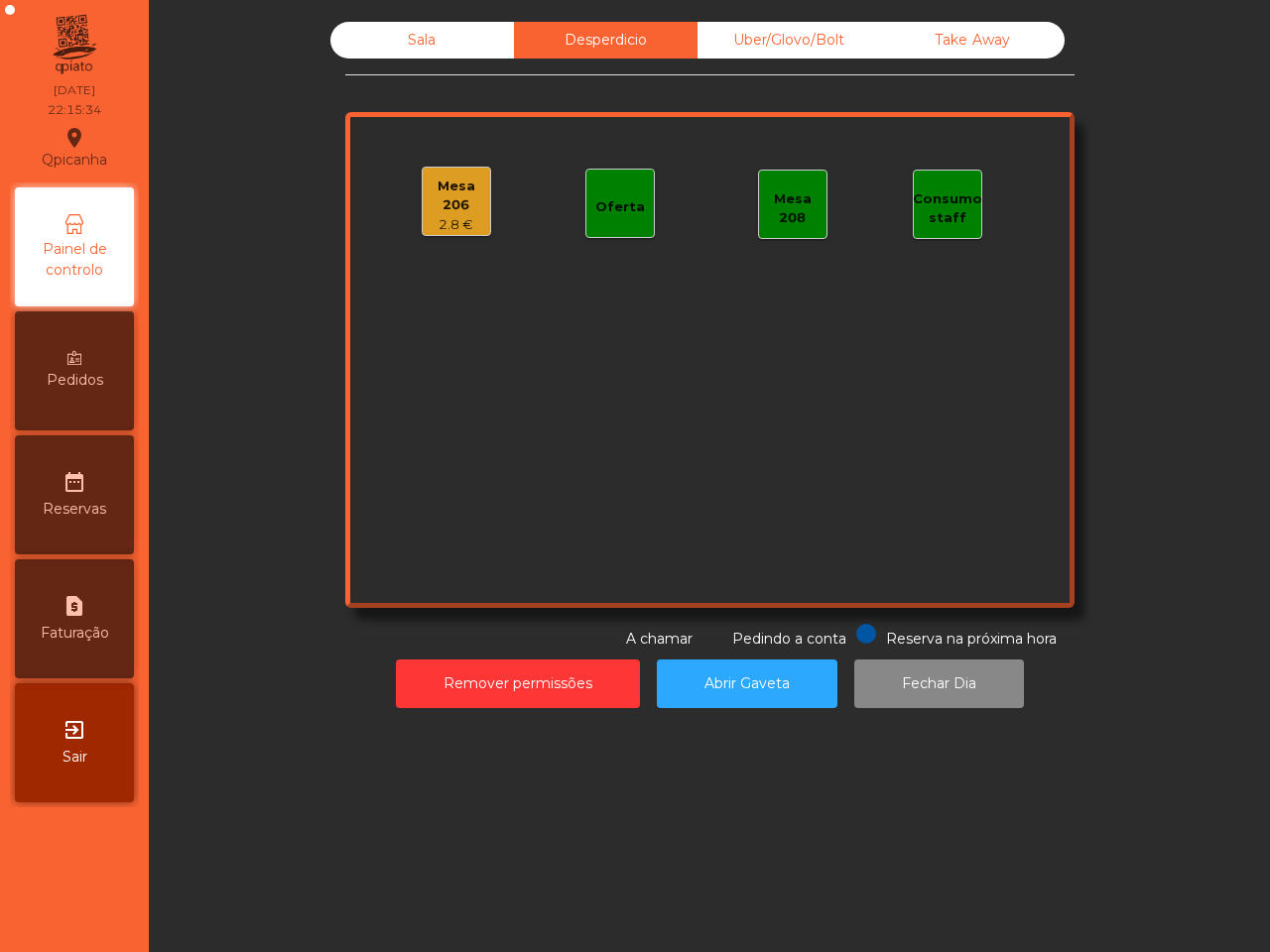 click on "Sala" at bounding box center (422, 40) 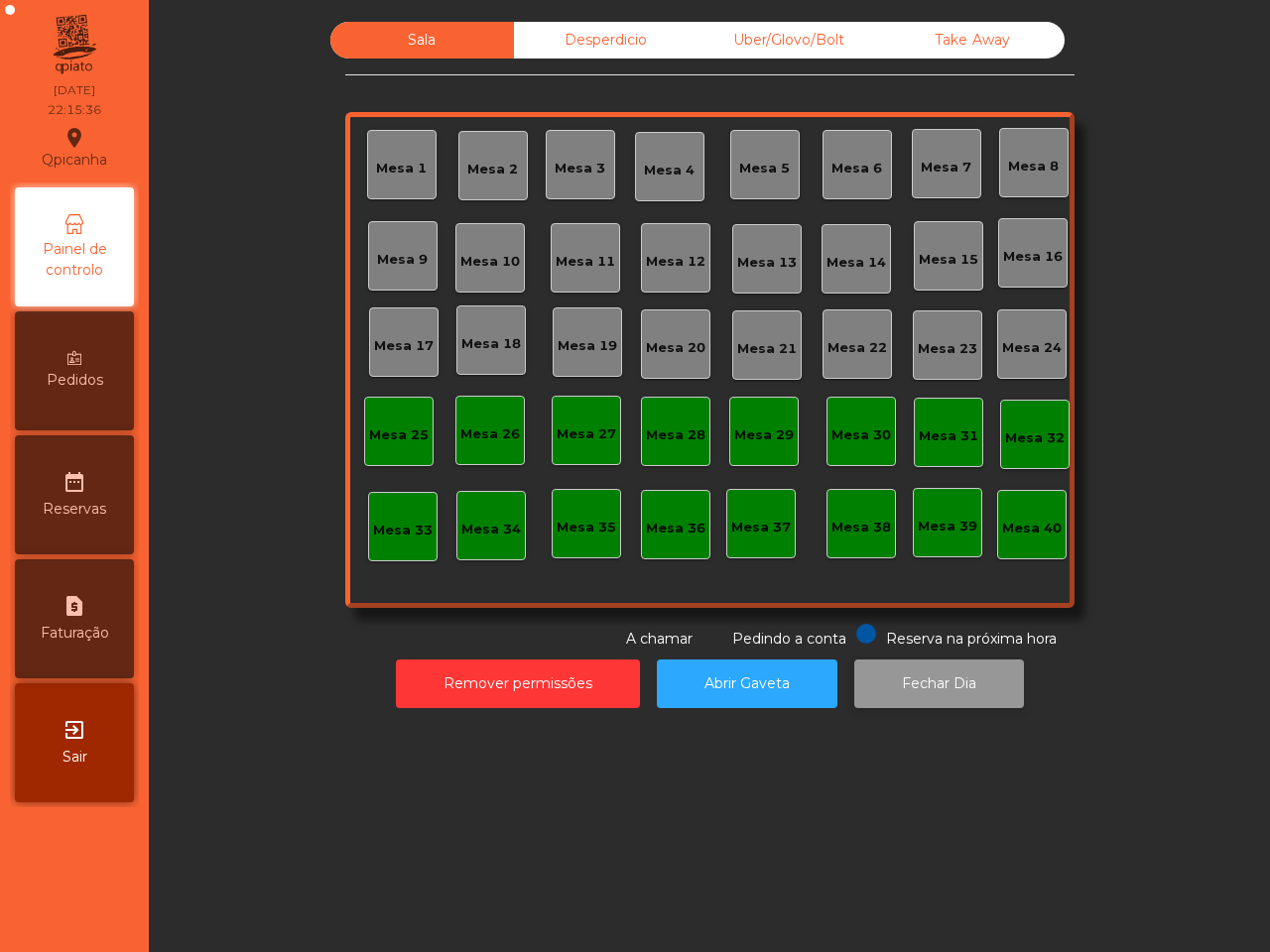click on "Fechar Dia" at bounding box center [939, 683] 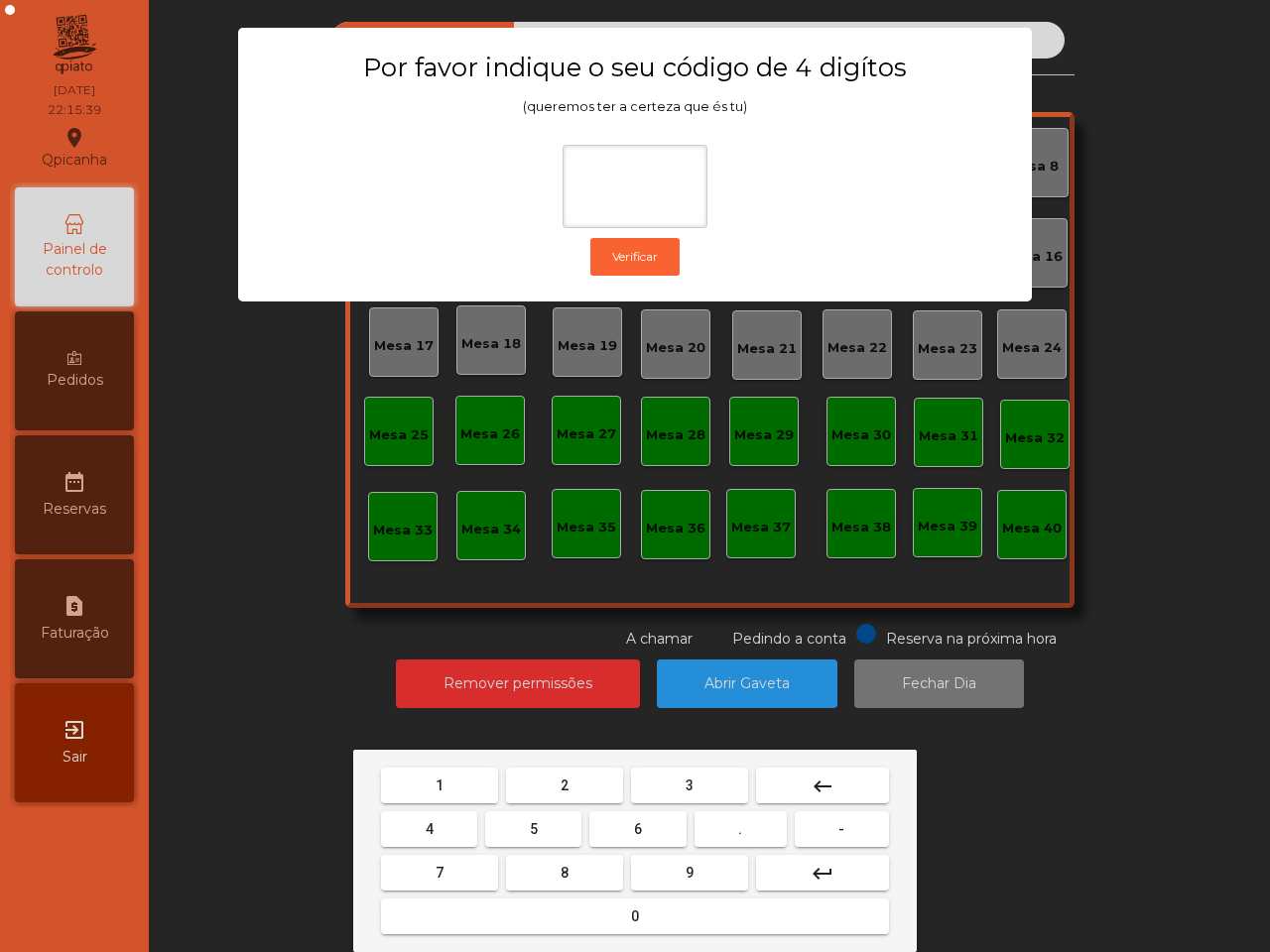 click on "6" at bounding box center (440, 785) 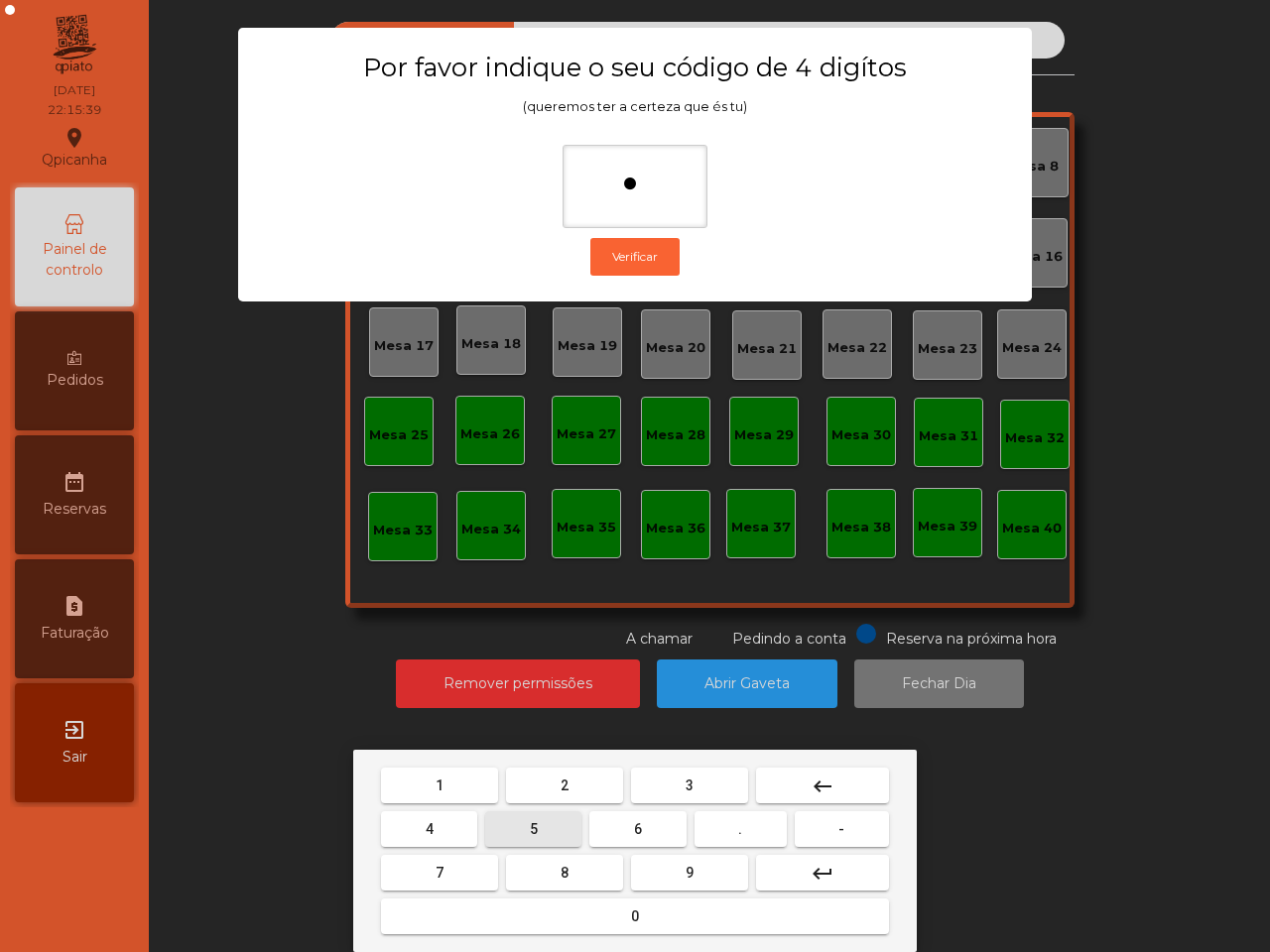 click on "5" at bounding box center [440, 785] 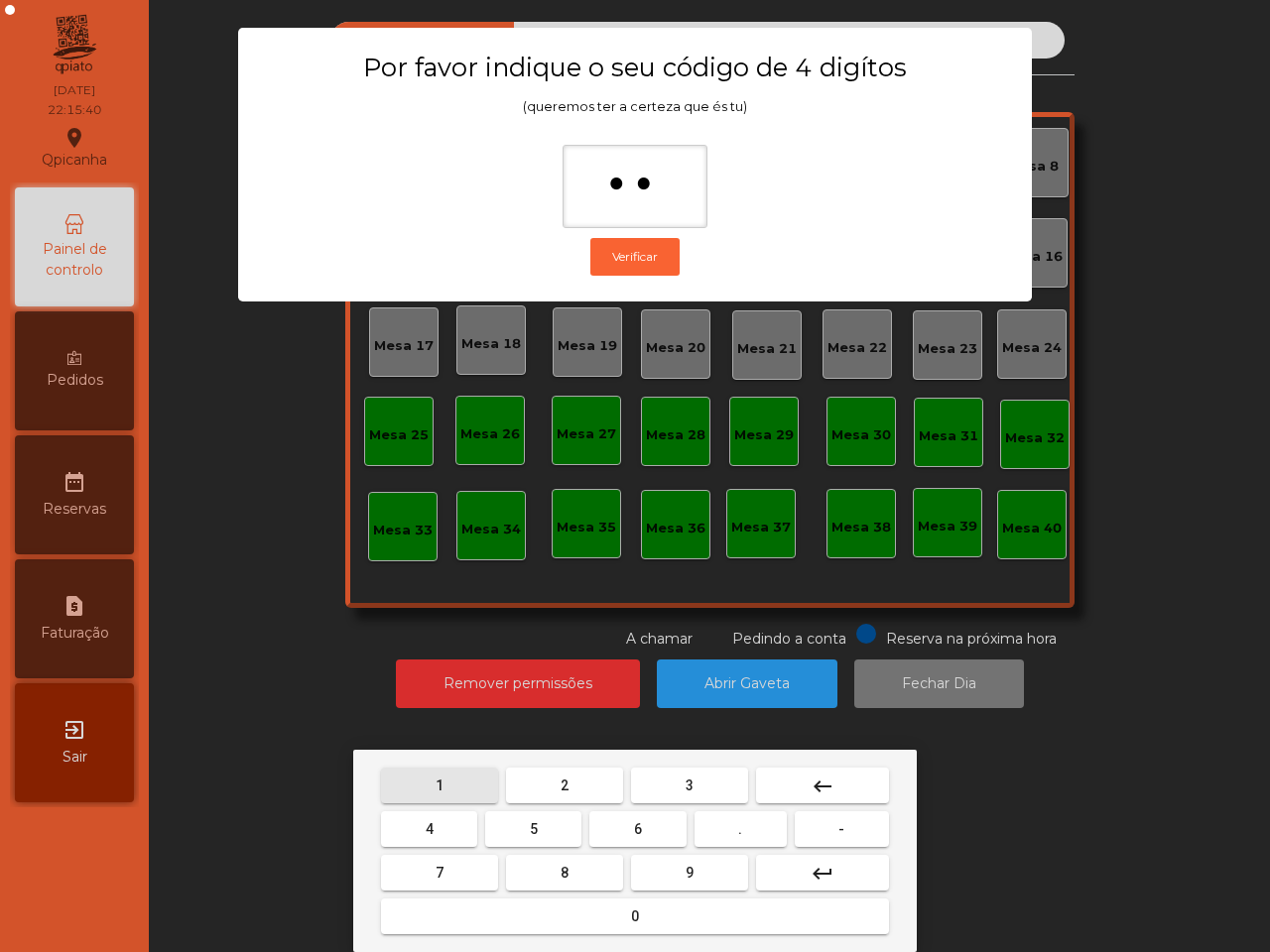 click on "1" at bounding box center (440, 785) 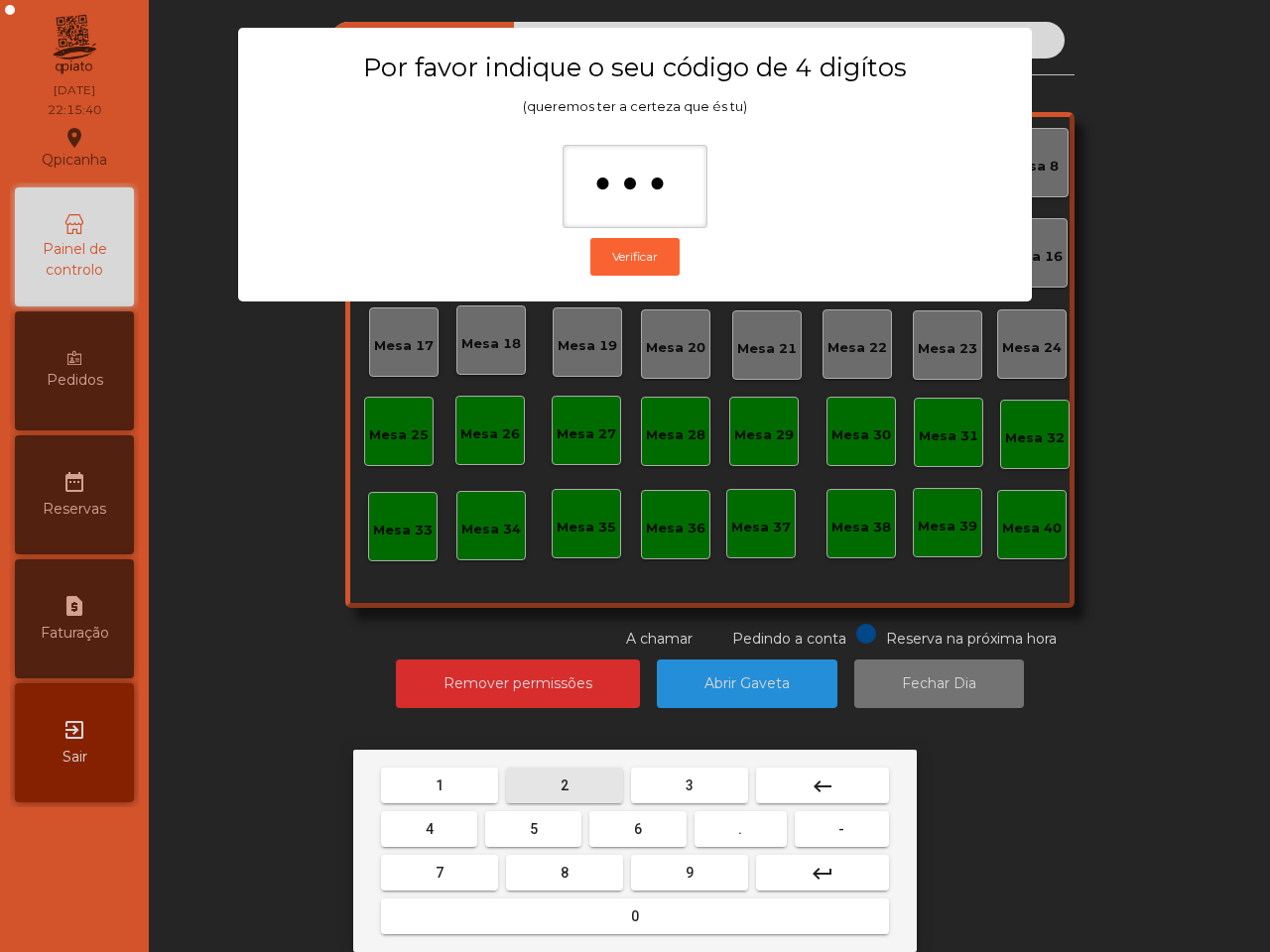 click on "2" at bounding box center [440, 785] 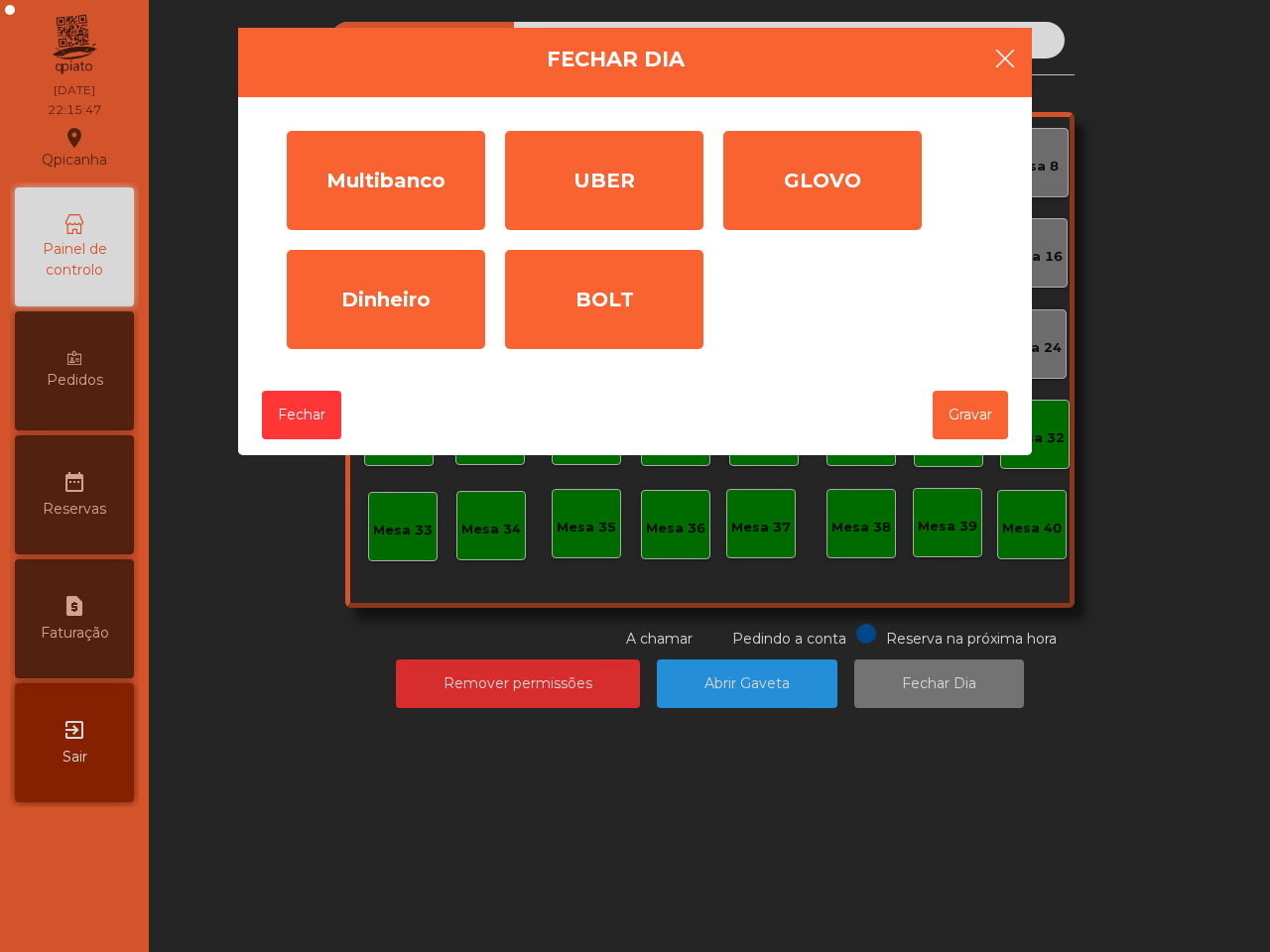 click at bounding box center (1005, 59) 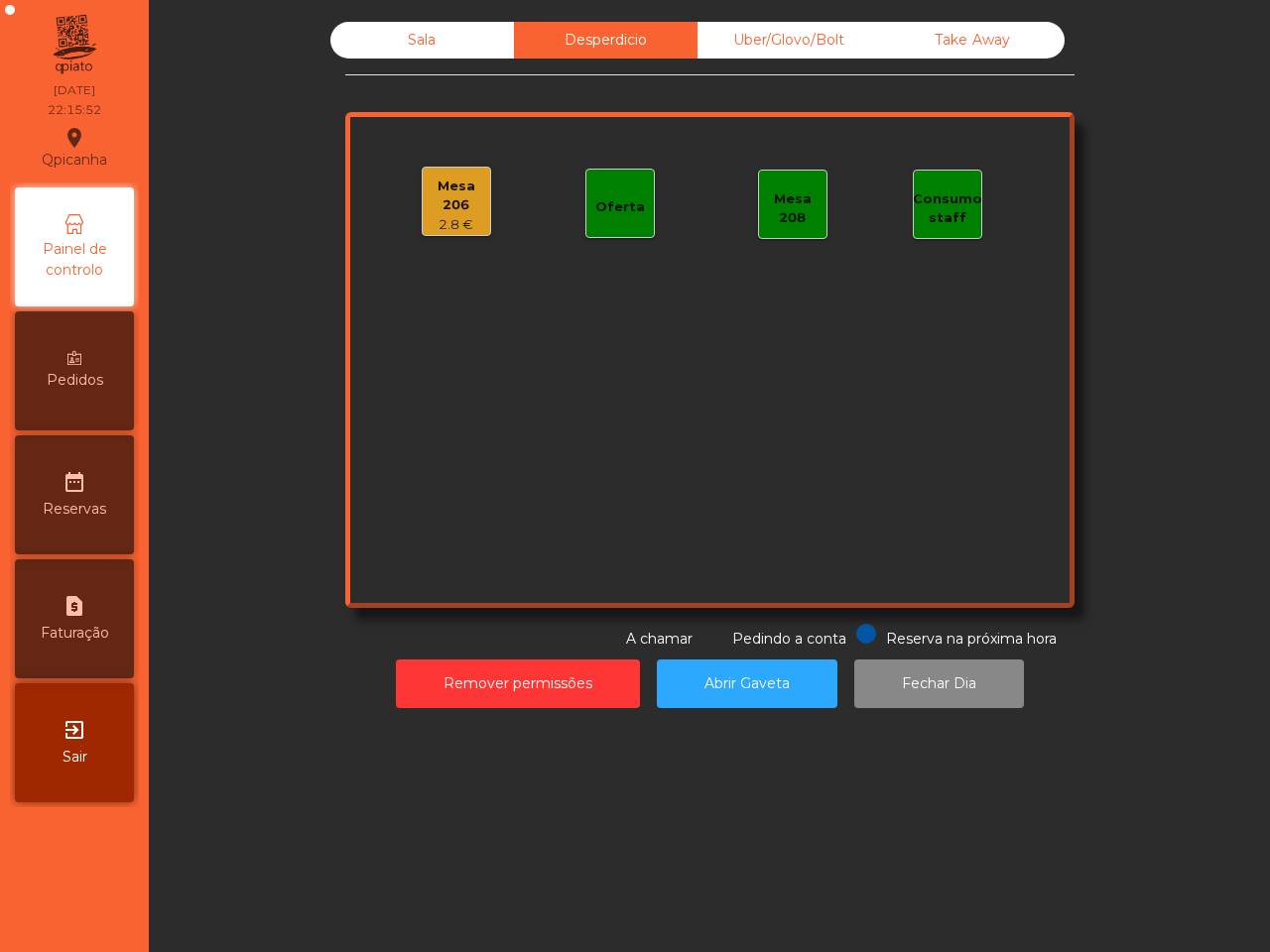 click on "Mesa 206" at bounding box center [456, 195] 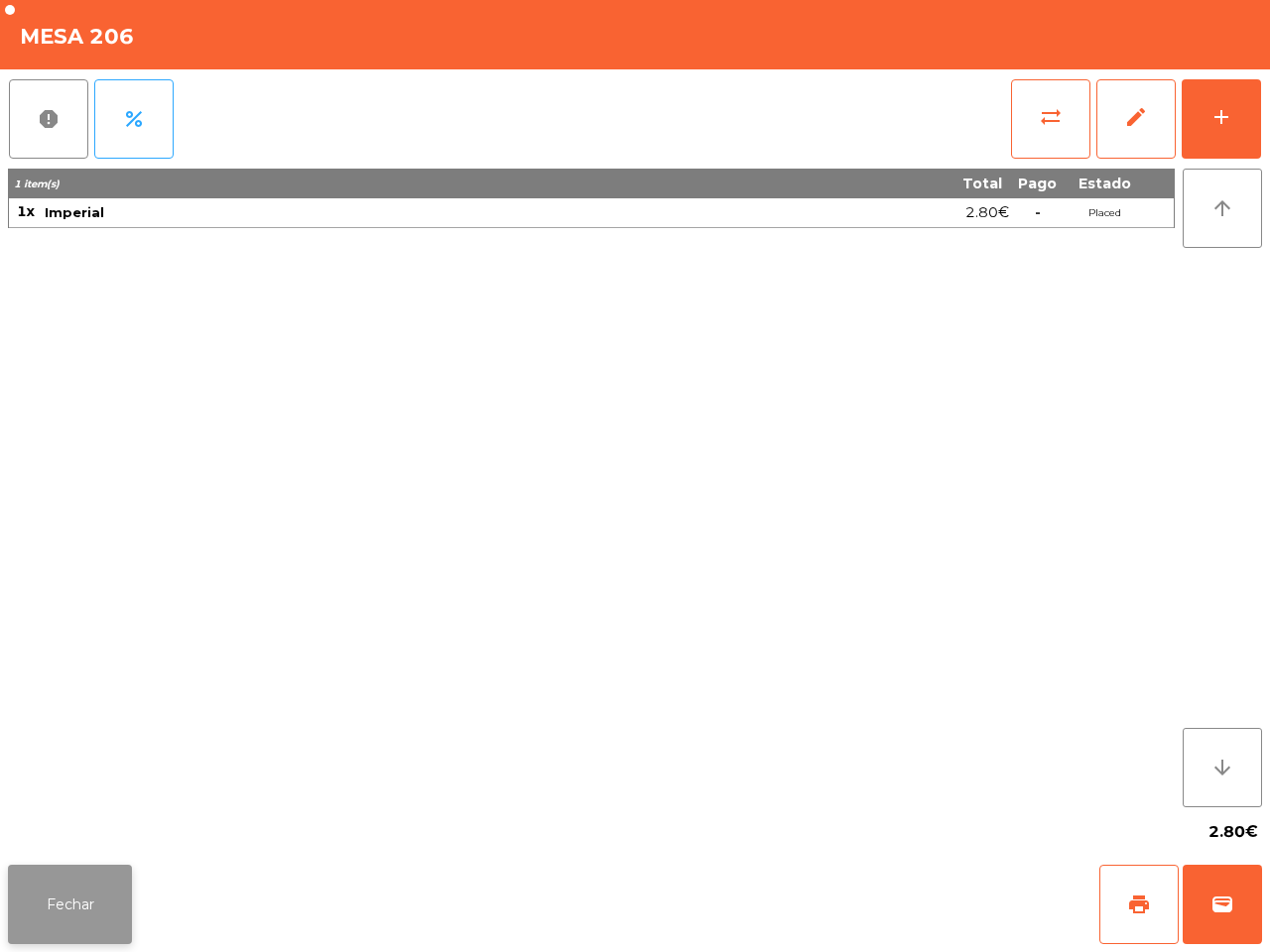 click on "Fechar" at bounding box center [69, 904] 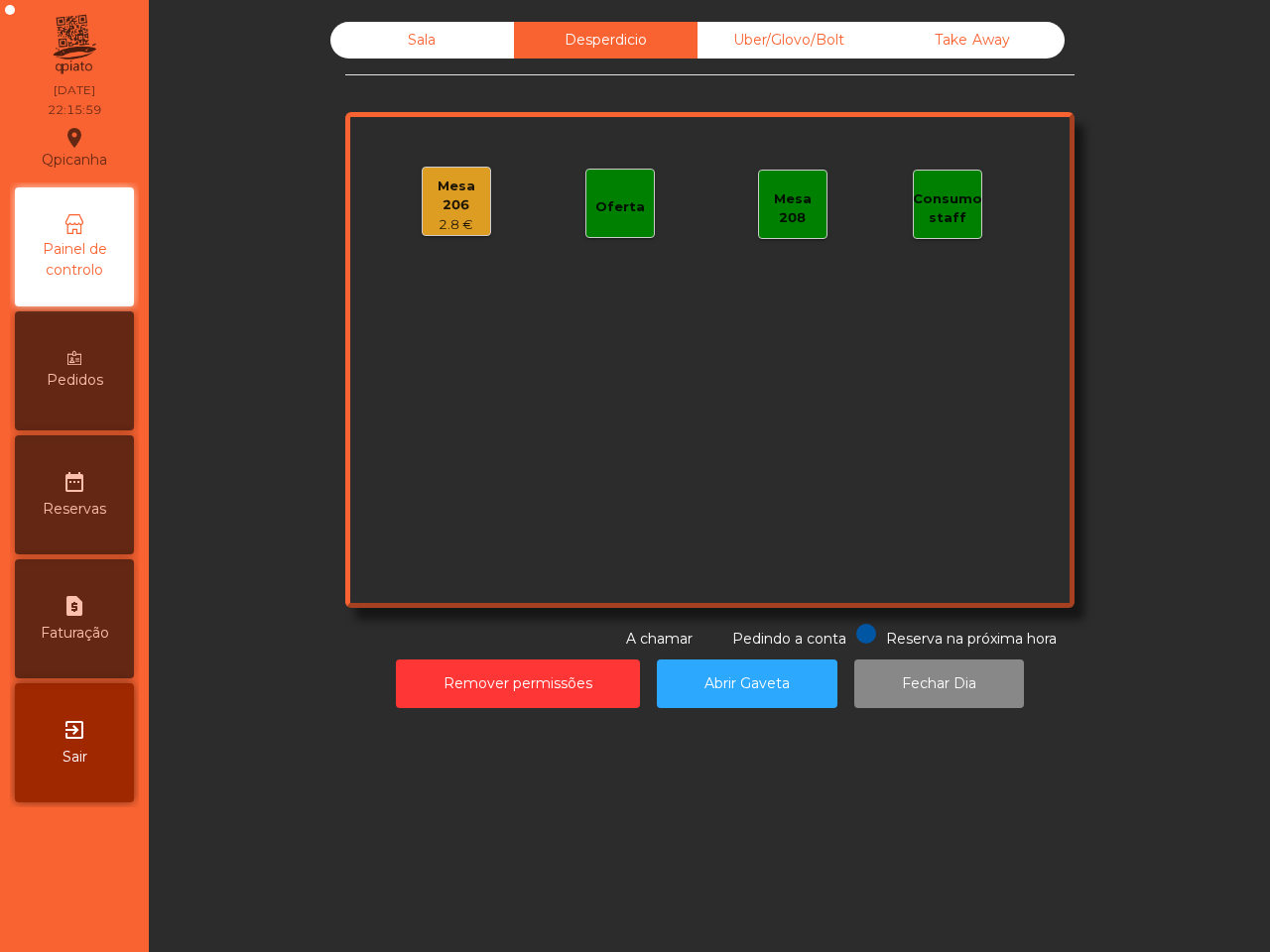 click on "Uber/Glovo/Bolt" at bounding box center (789, 40) 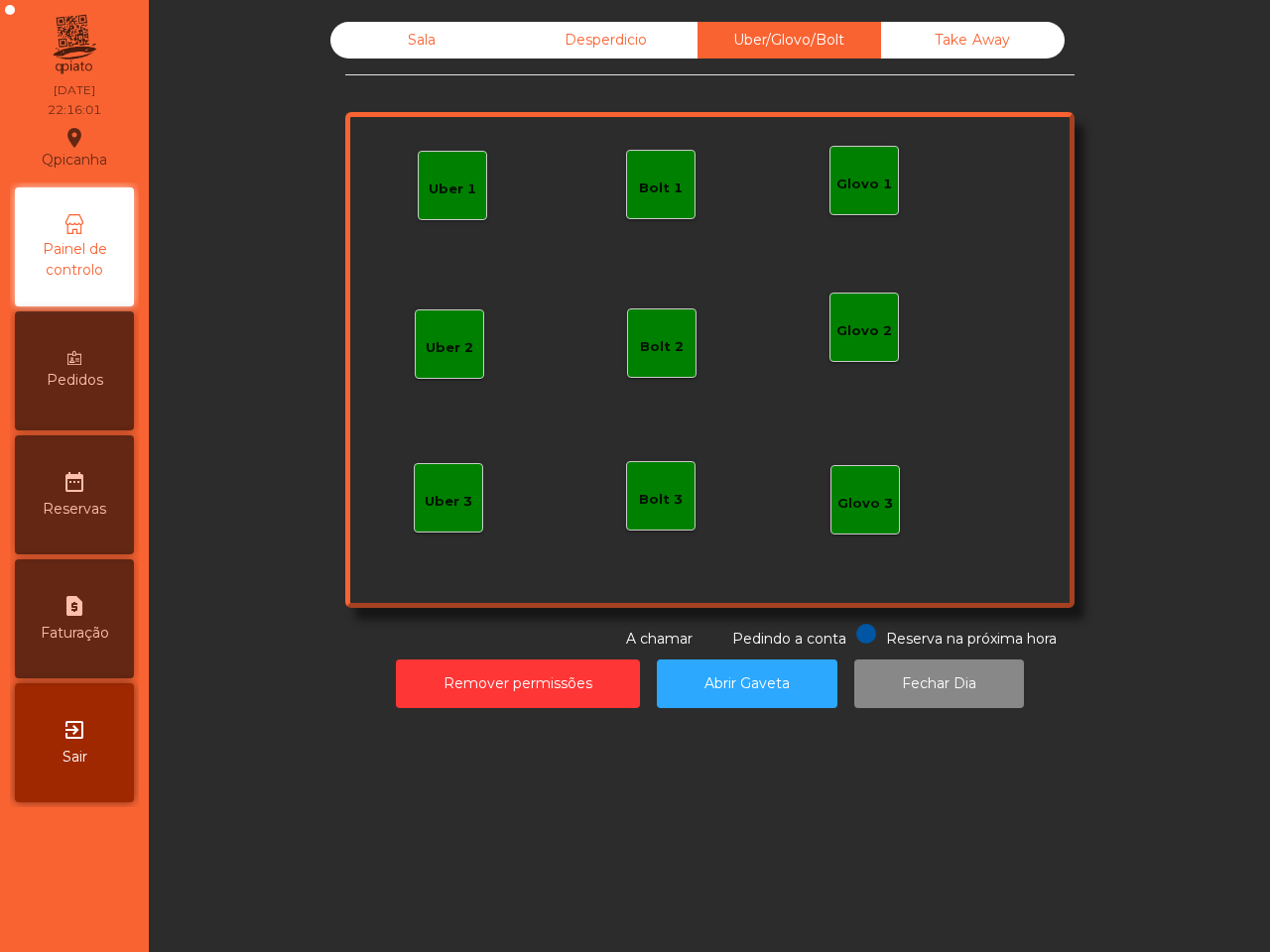 click on "Sala   Desperdicio   Uber/Glovo/Bolt   Take Away   Uber 1   Glovo 1   Uber 2   Uber 3   Glovo 2   Glovo 3   Bolt 1   Bolt 2   Bolt 3  Reserva na próxima hora Pedindo a conta A chamar  Remover permissões   Abrir Gaveta   Fechar Dia" at bounding box center (709, 365) 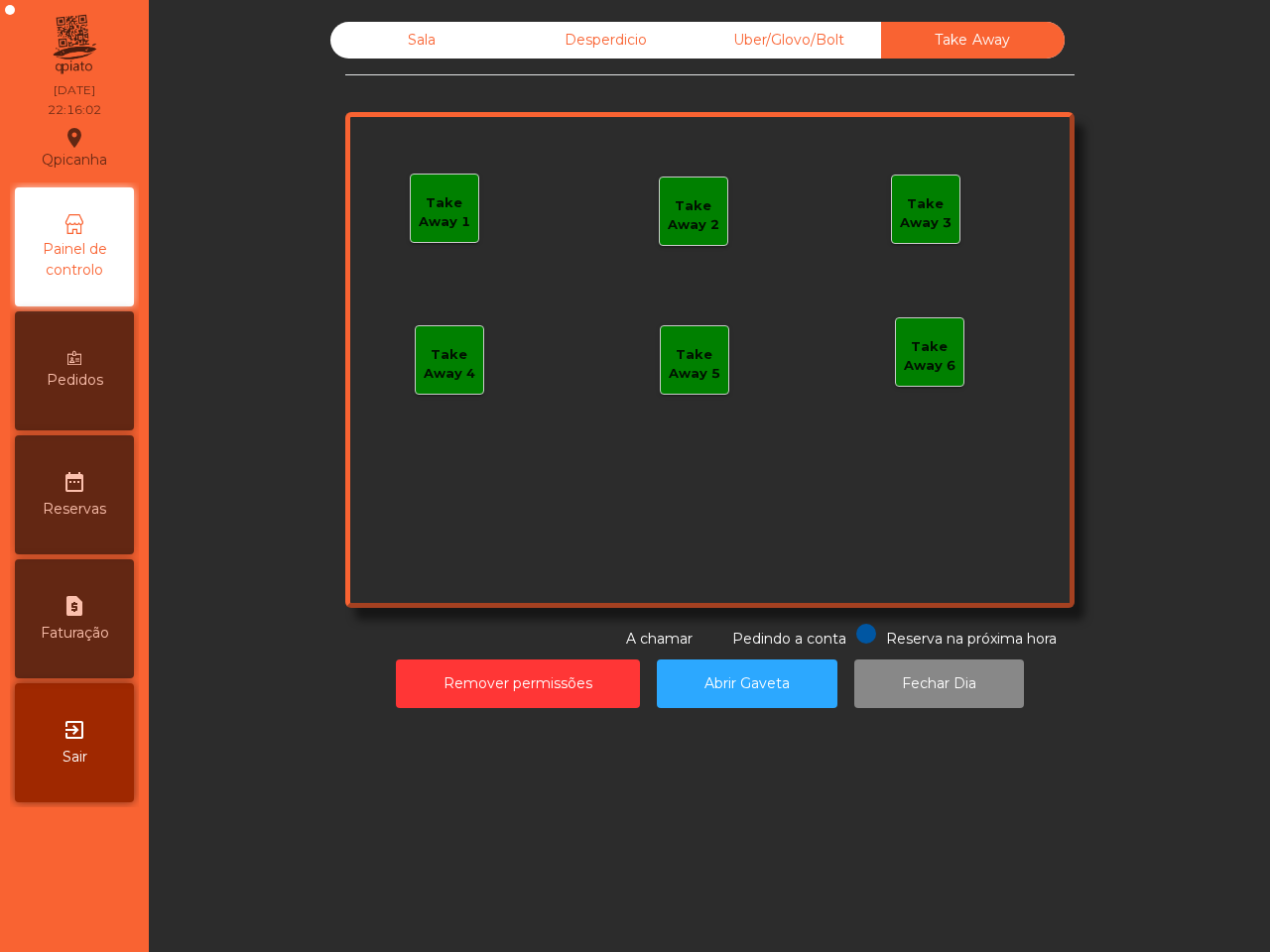 click on "Sala" at bounding box center (422, 40) 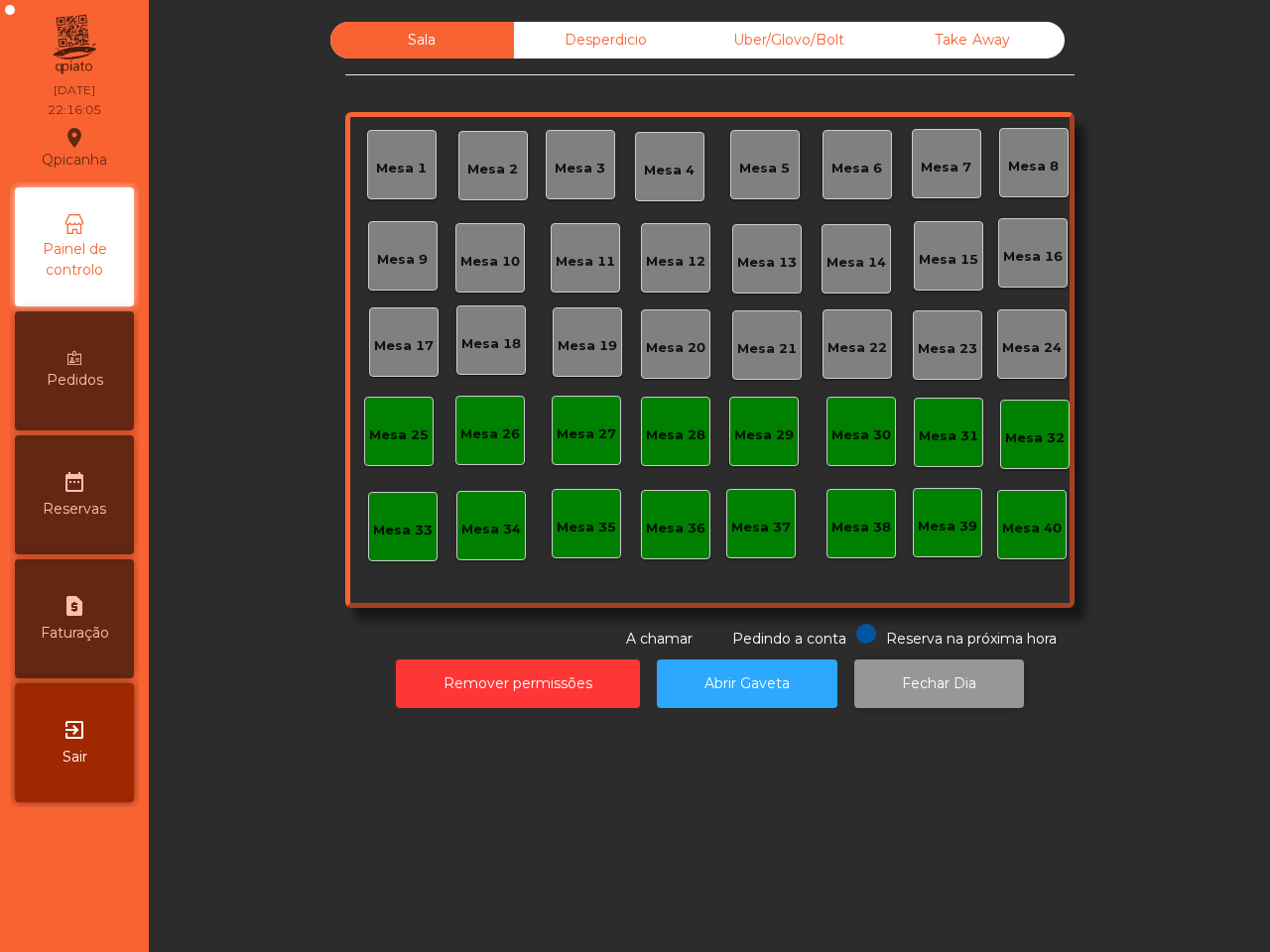 click on "Fechar Dia" at bounding box center [939, 683] 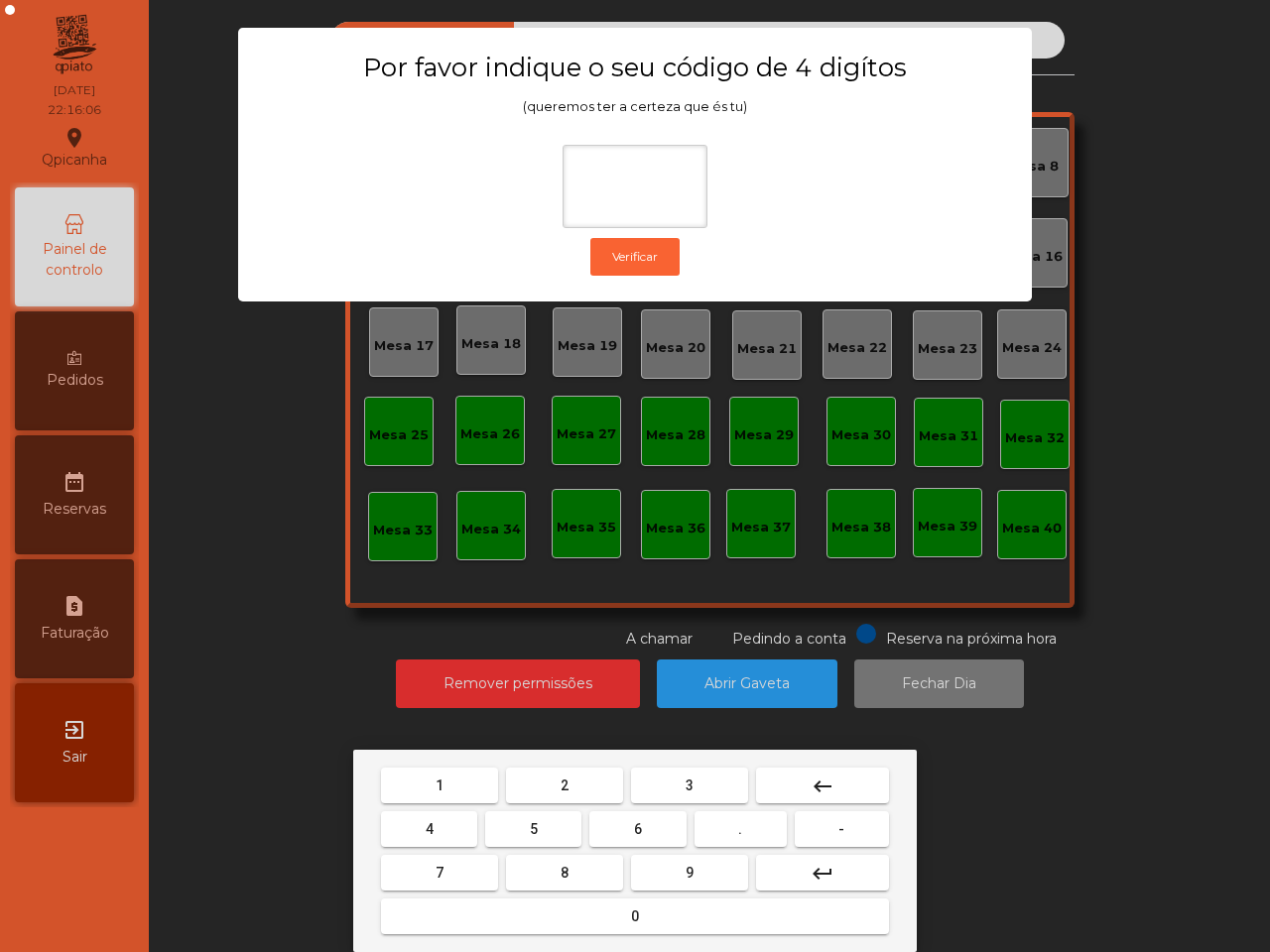 click on "6" at bounding box center [440, 785] 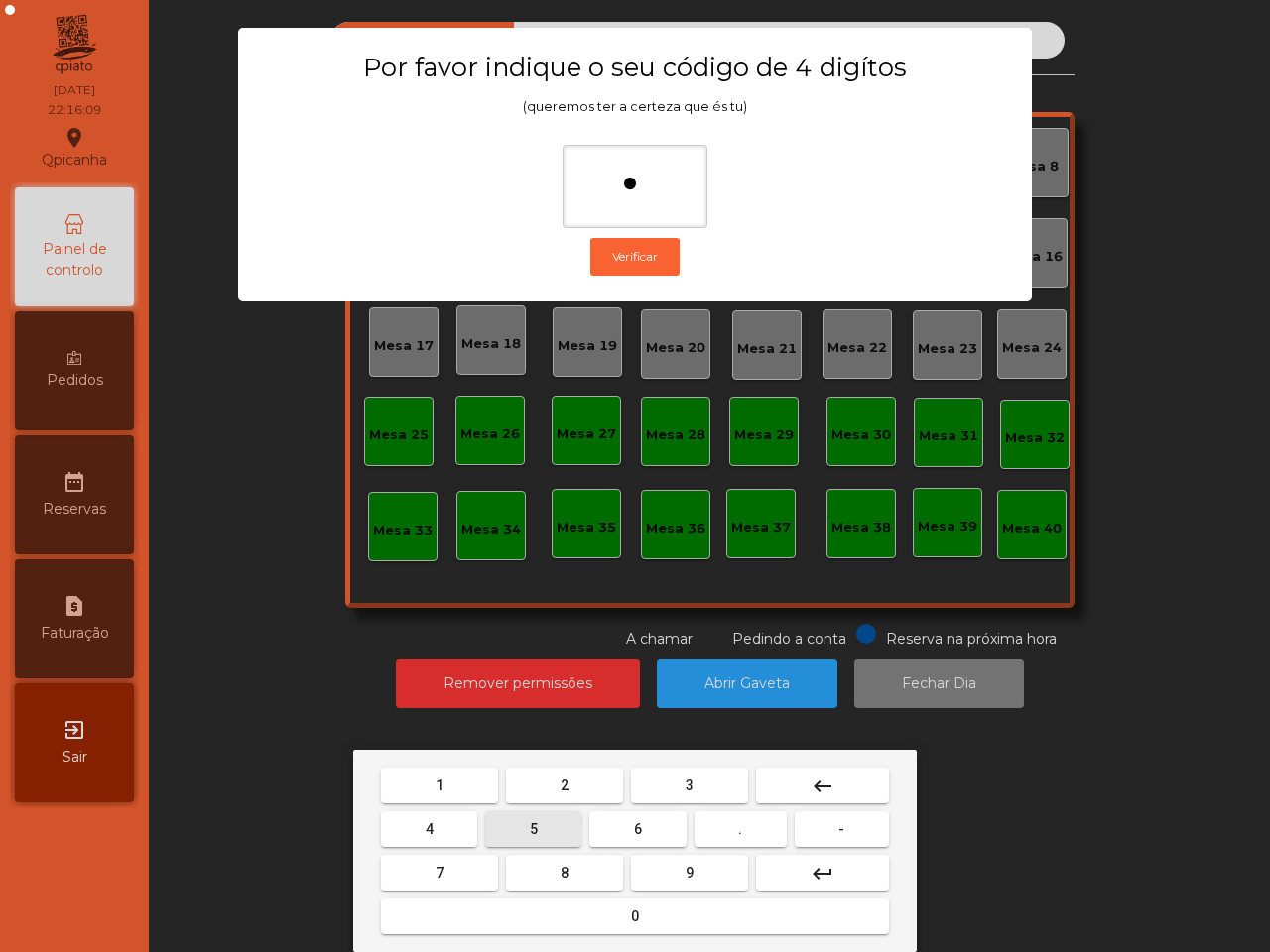 click on "5" at bounding box center [440, 785] 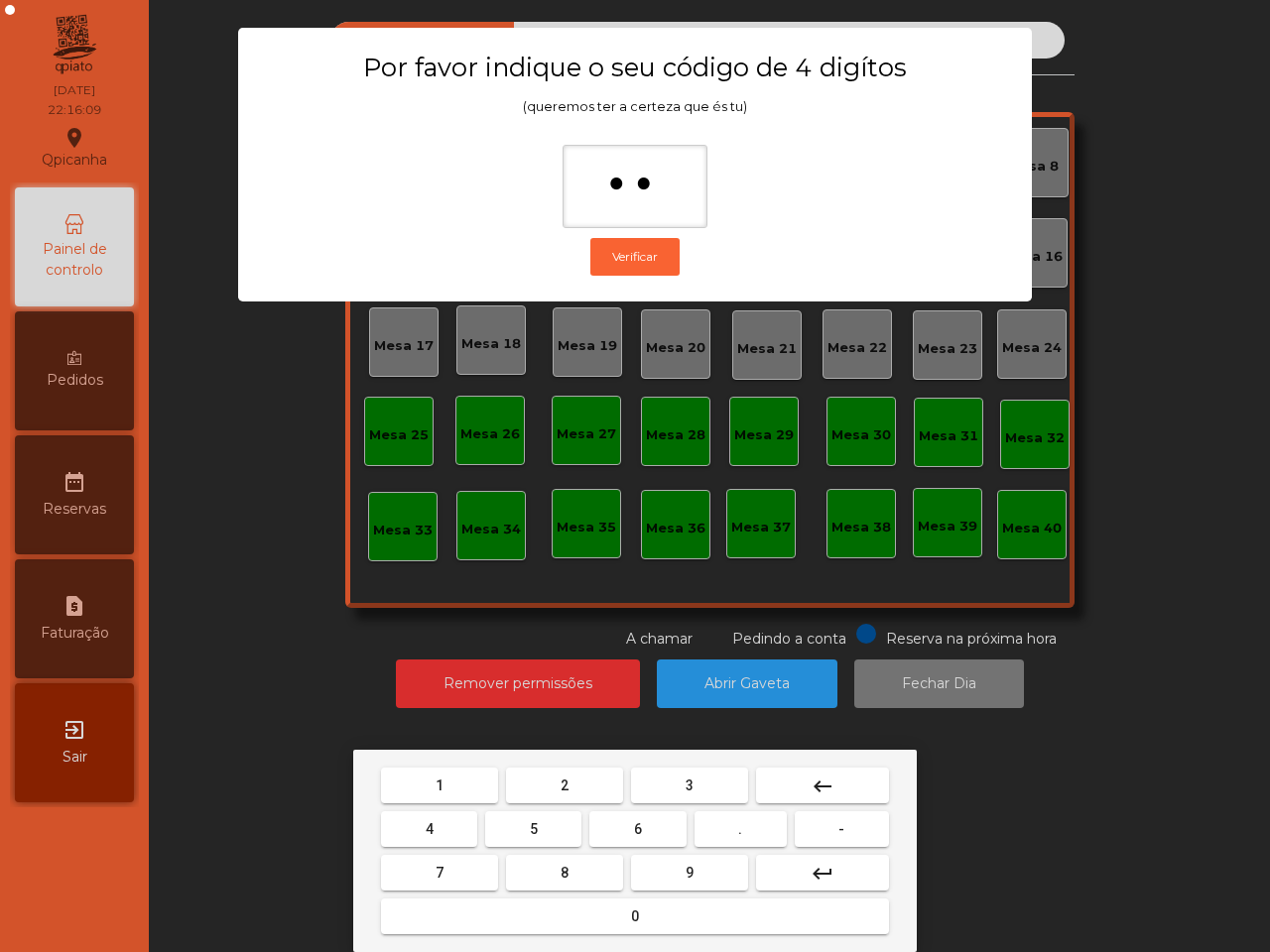 click on "1" at bounding box center [440, 785] 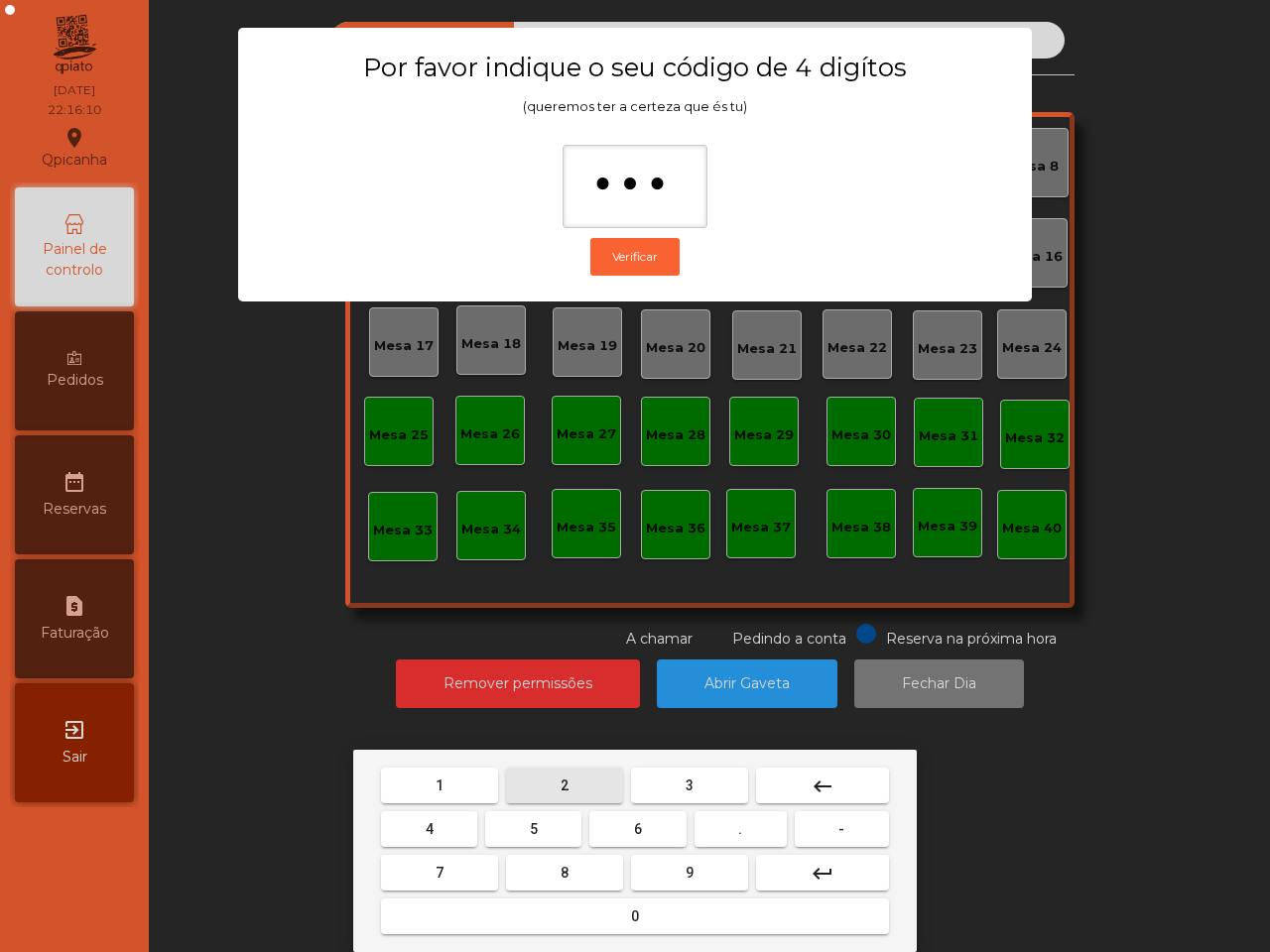 click on "2" at bounding box center [440, 785] 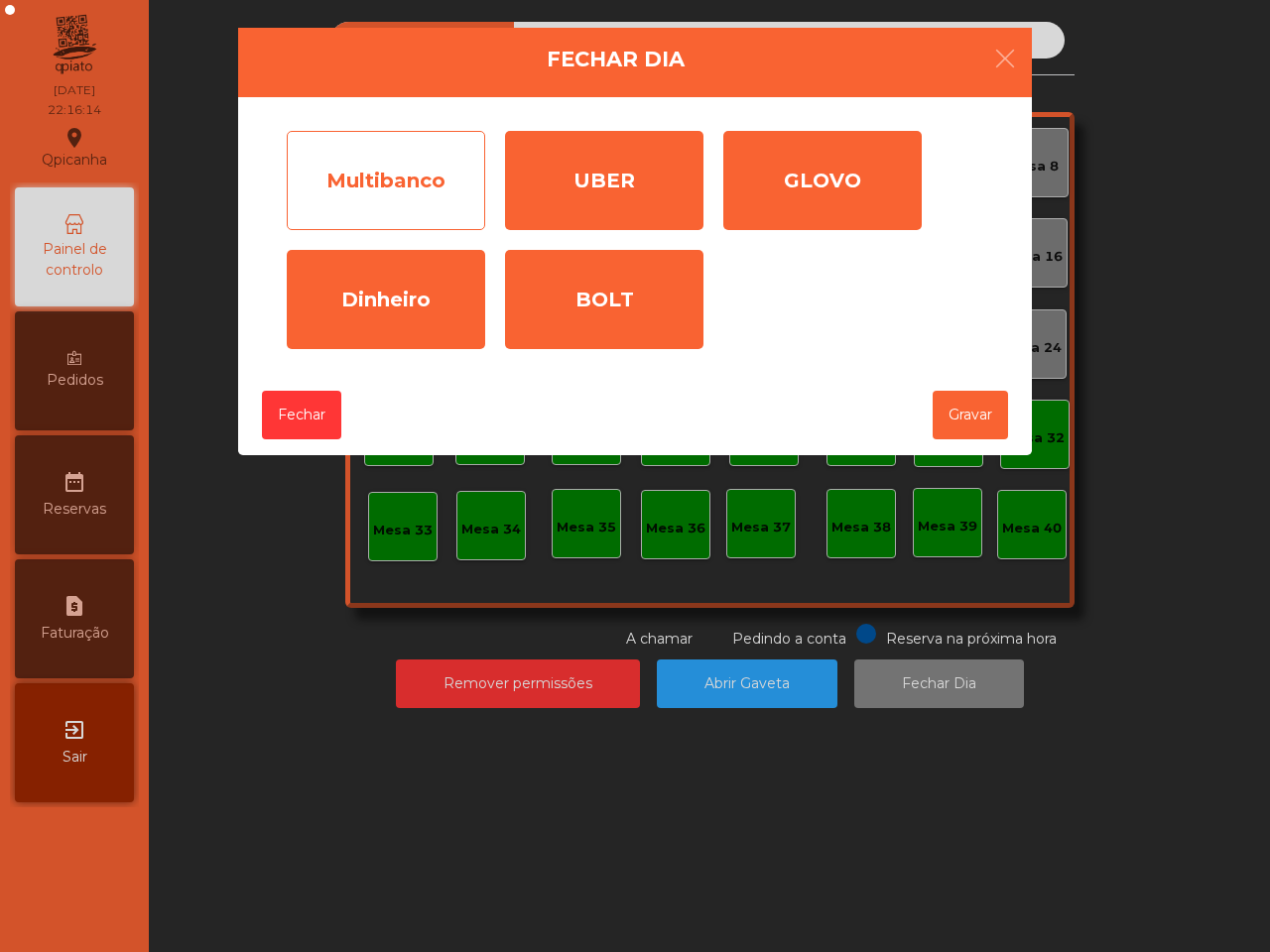 click on "Multibanco" at bounding box center (386, 180) 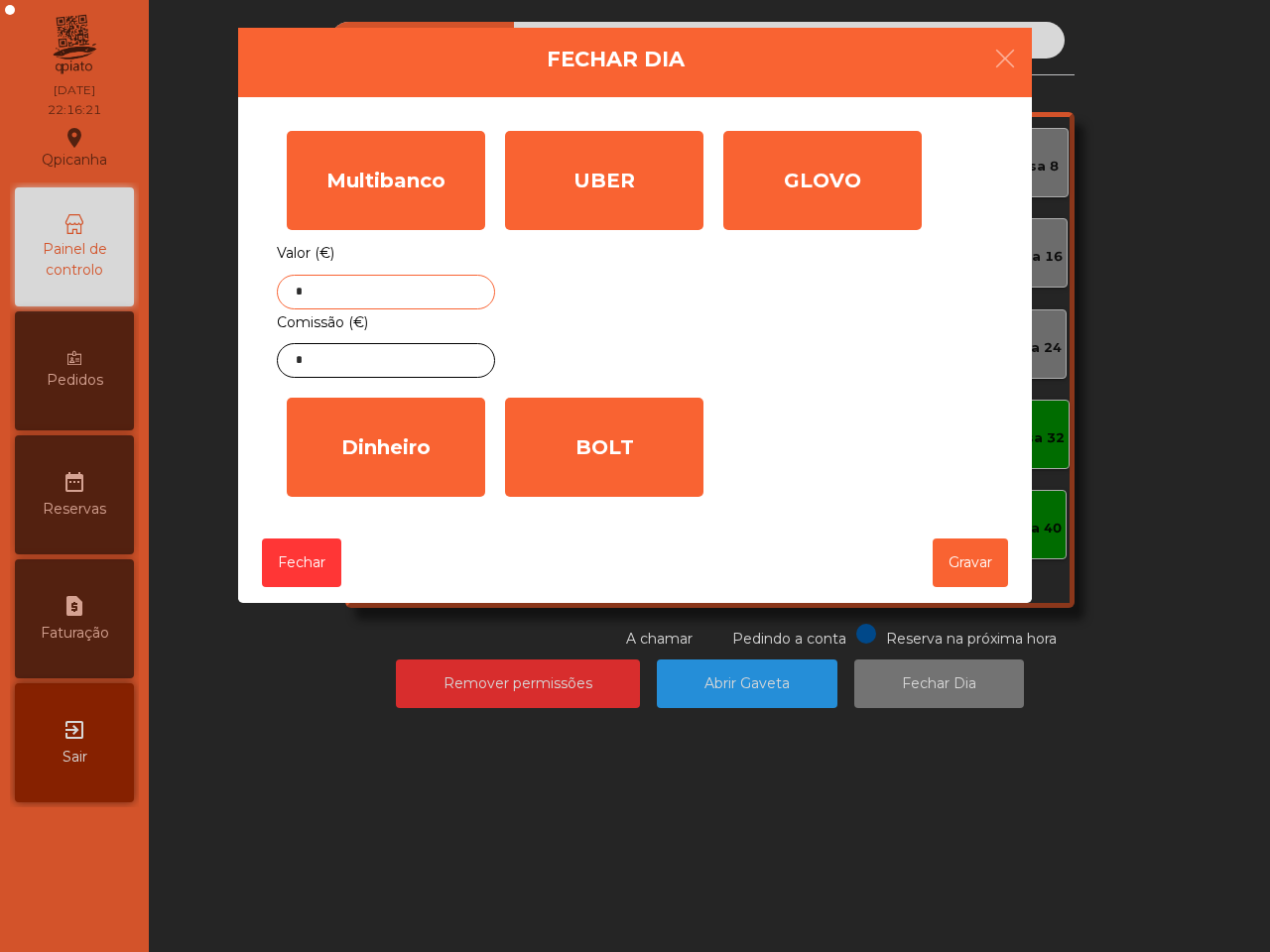 click on "*" at bounding box center (386, 292) 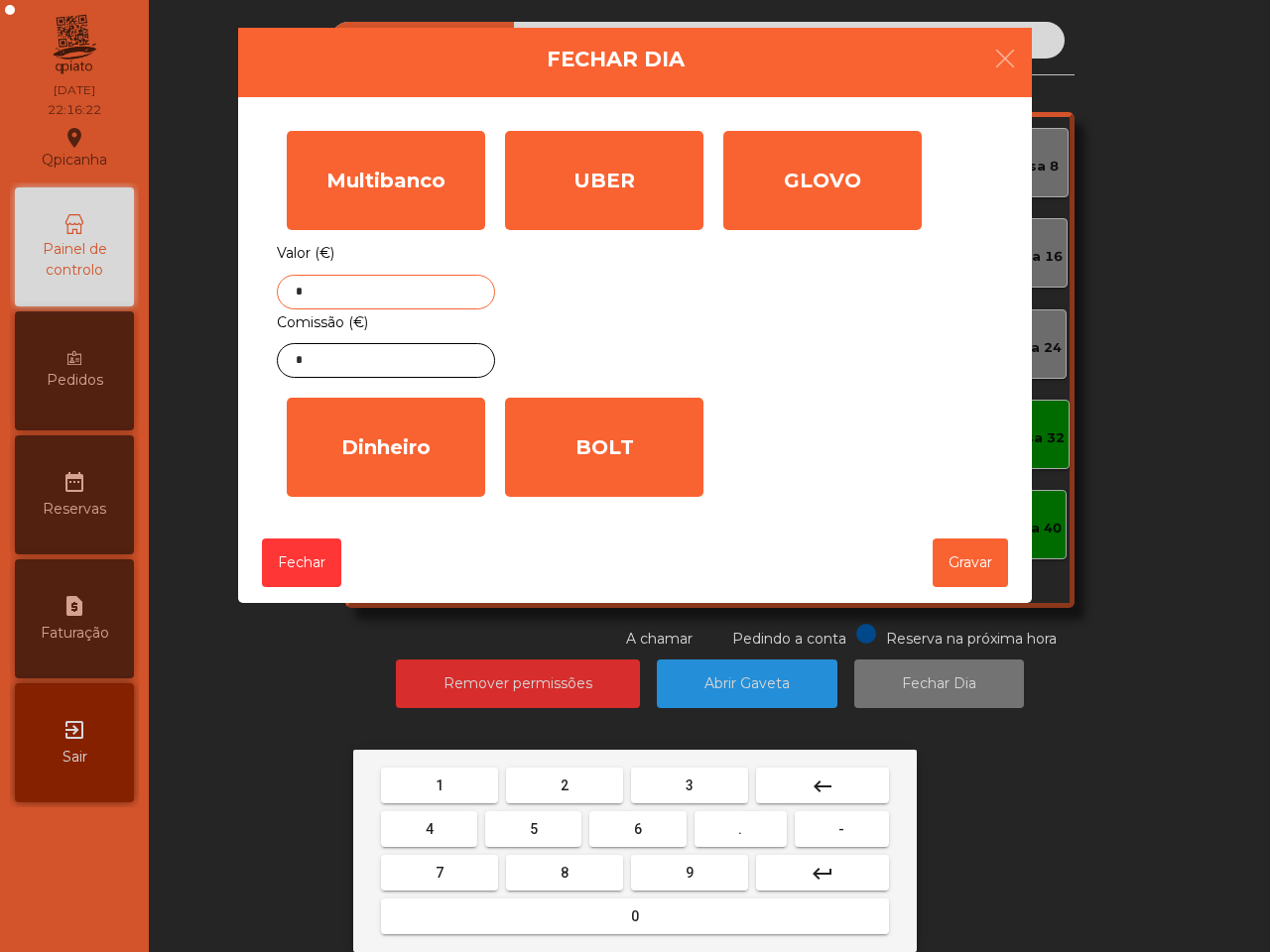 click on "8" at bounding box center [440, 785] 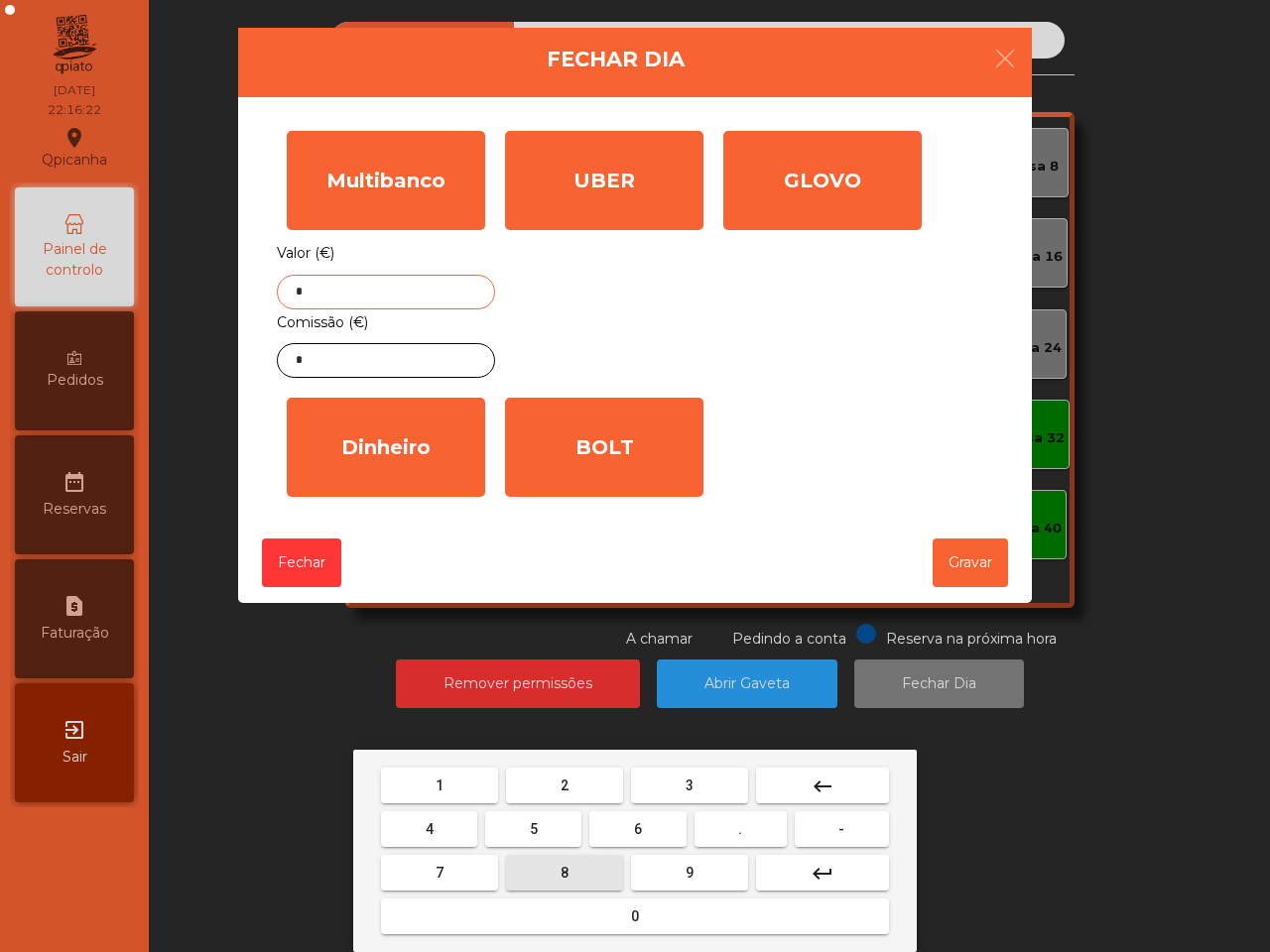 click on "4" at bounding box center (440, 785) 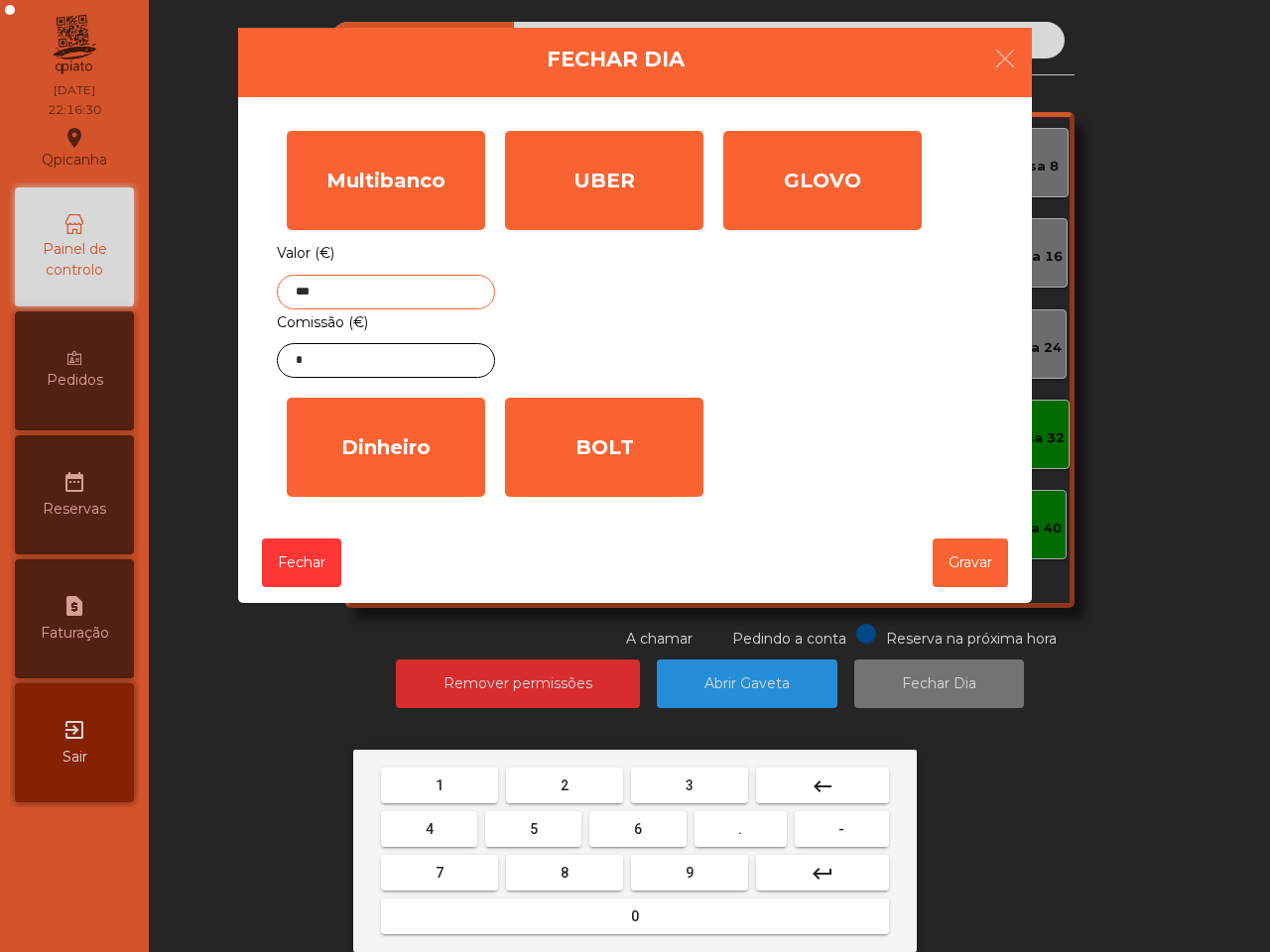 click on "." at bounding box center [440, 785] 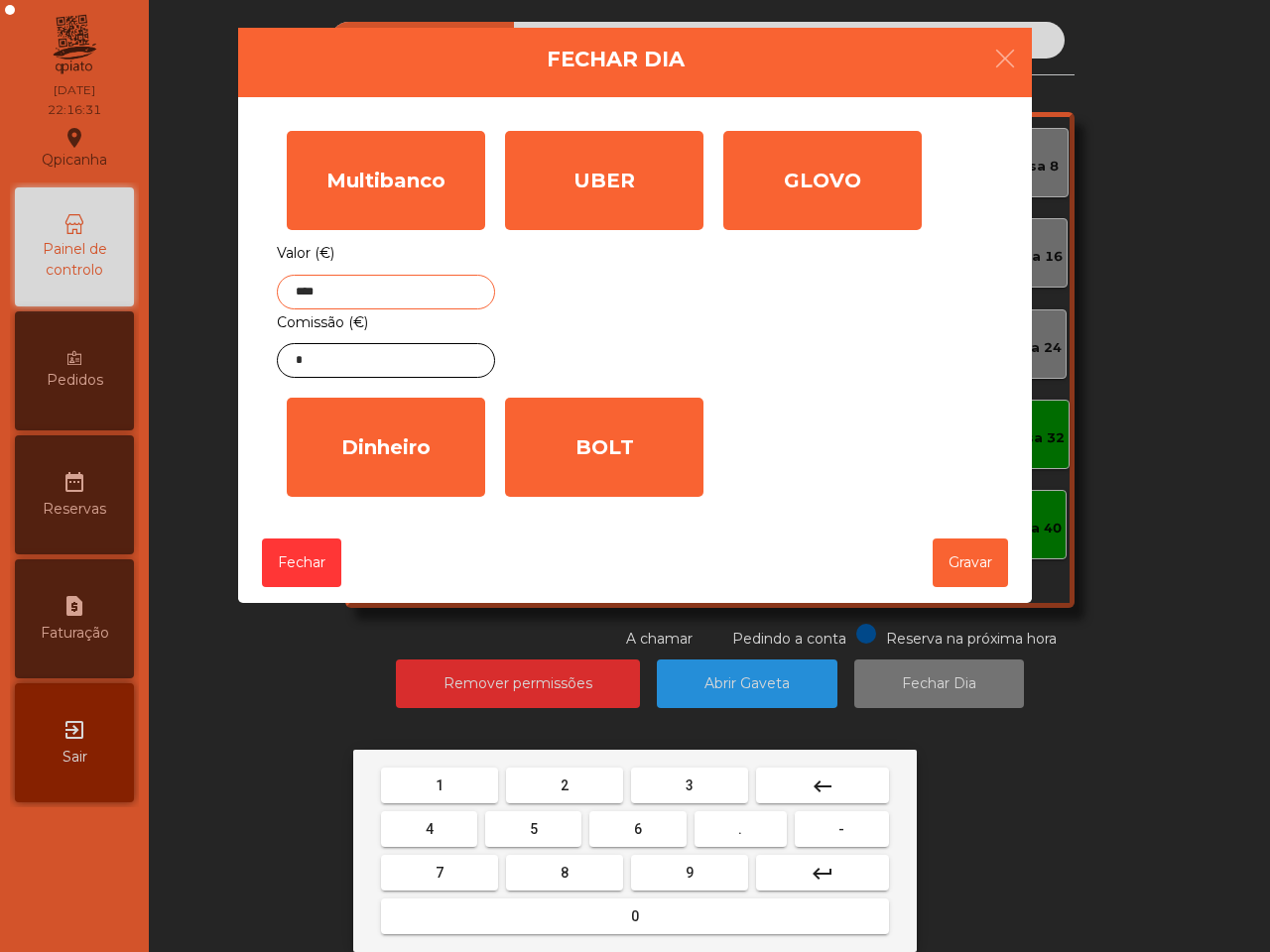 drag, startPoint x: 557, startPoint y: 859, endPoint x: 554, endPoint y: 846, distance: 13.341664 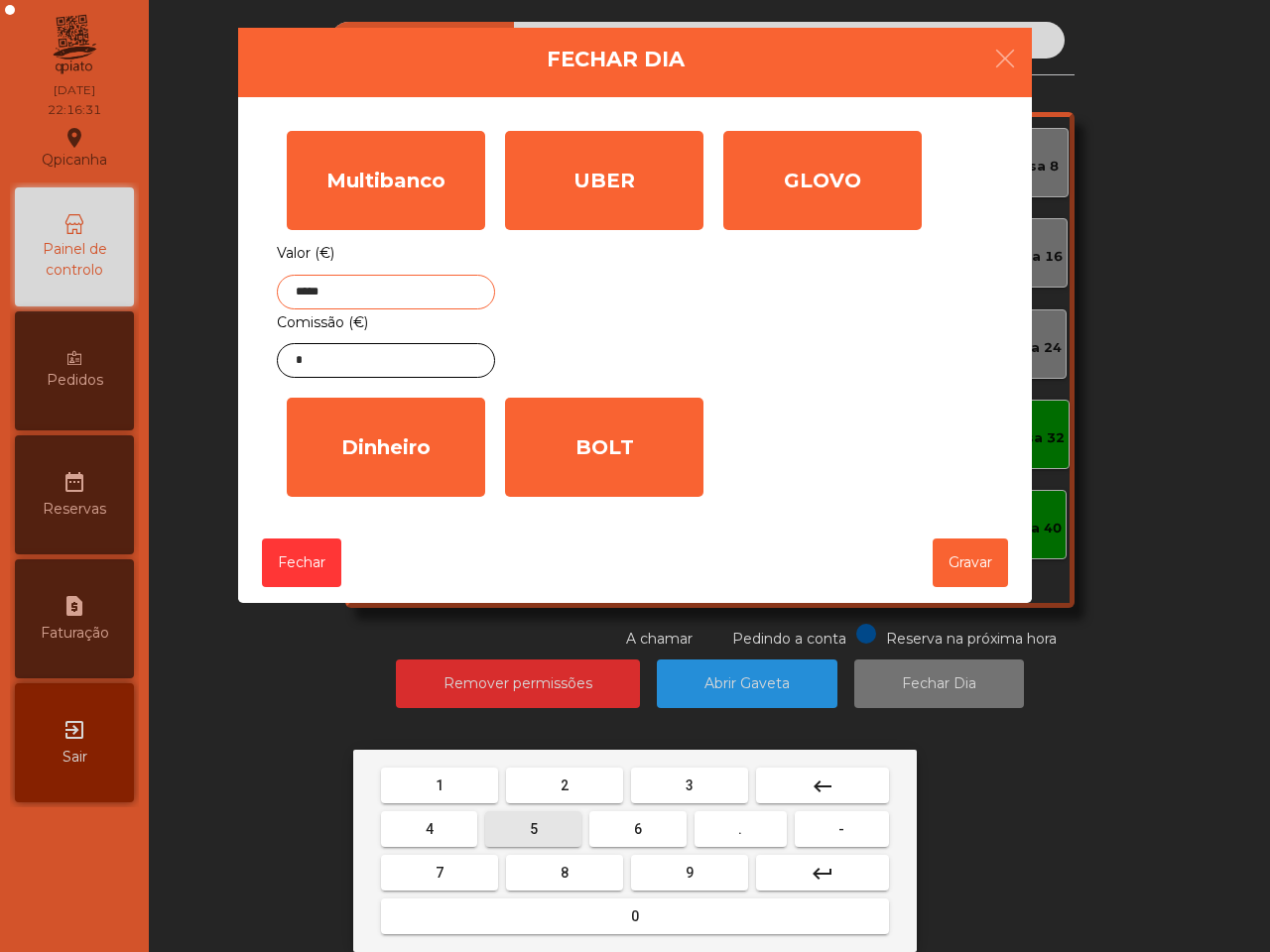 click on "5" at bounding box center [440, 785] 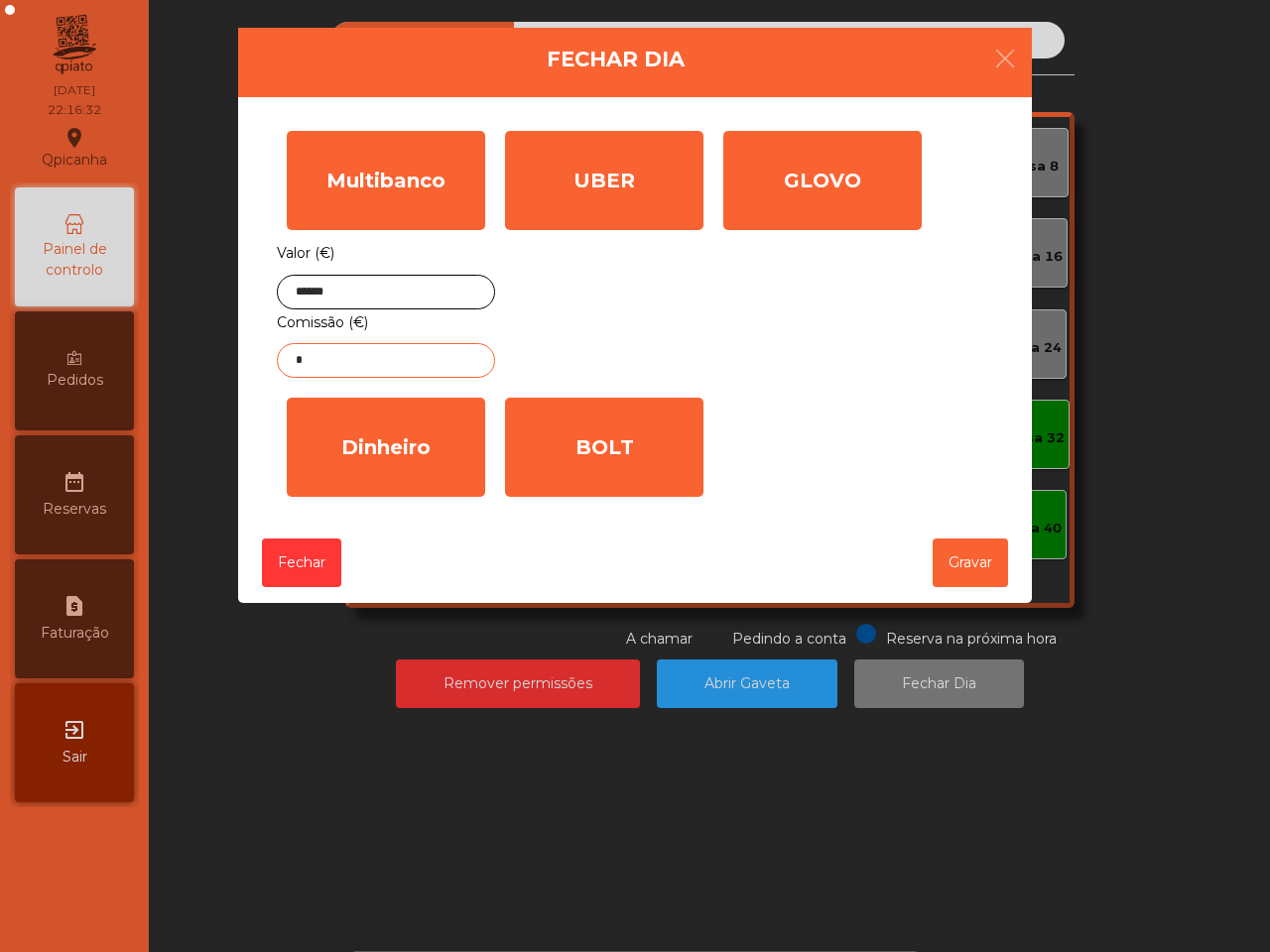 click on "*" at bounding box center [386, 360] 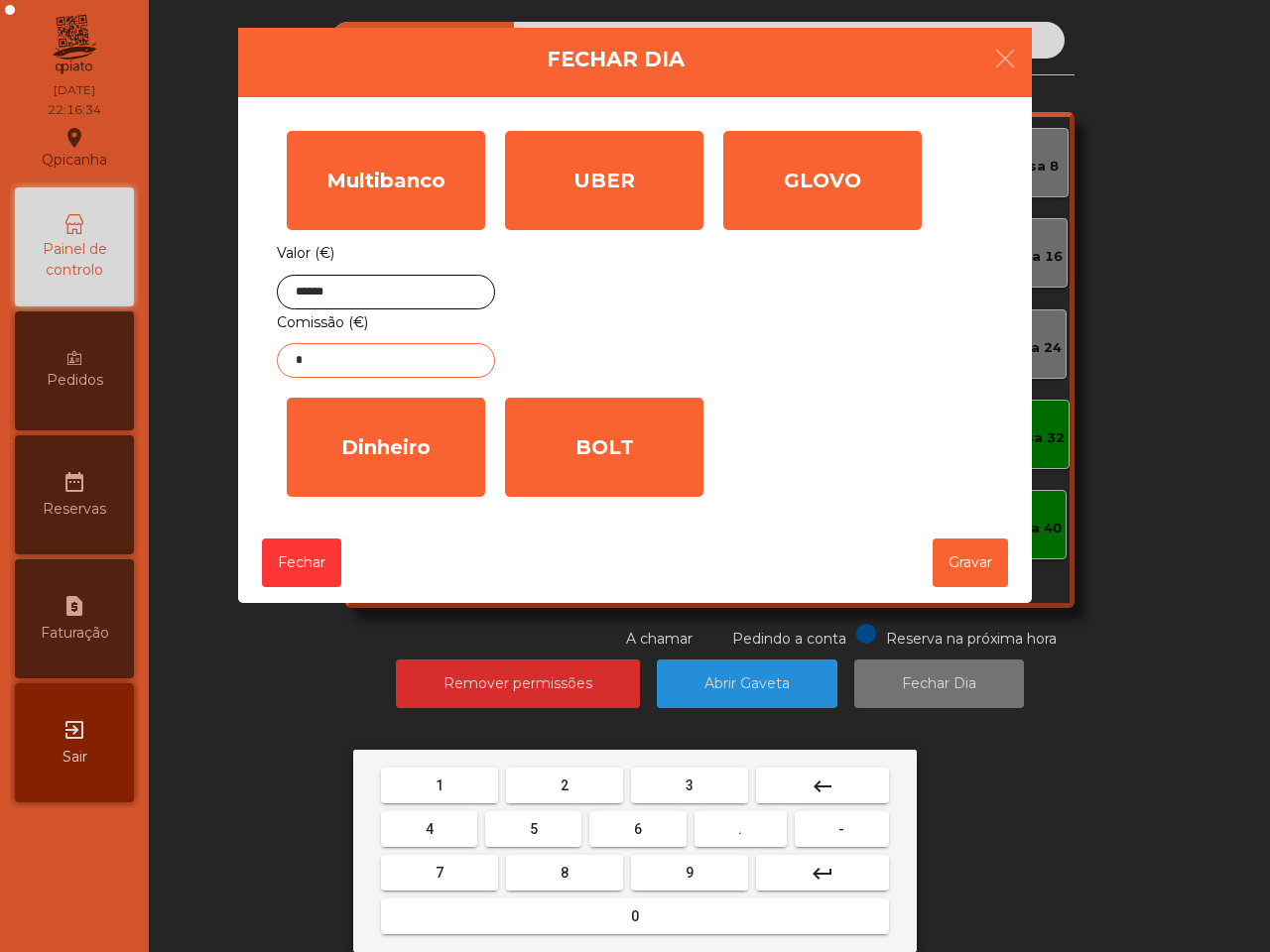 click on "1" at bounding box center [440, 785] 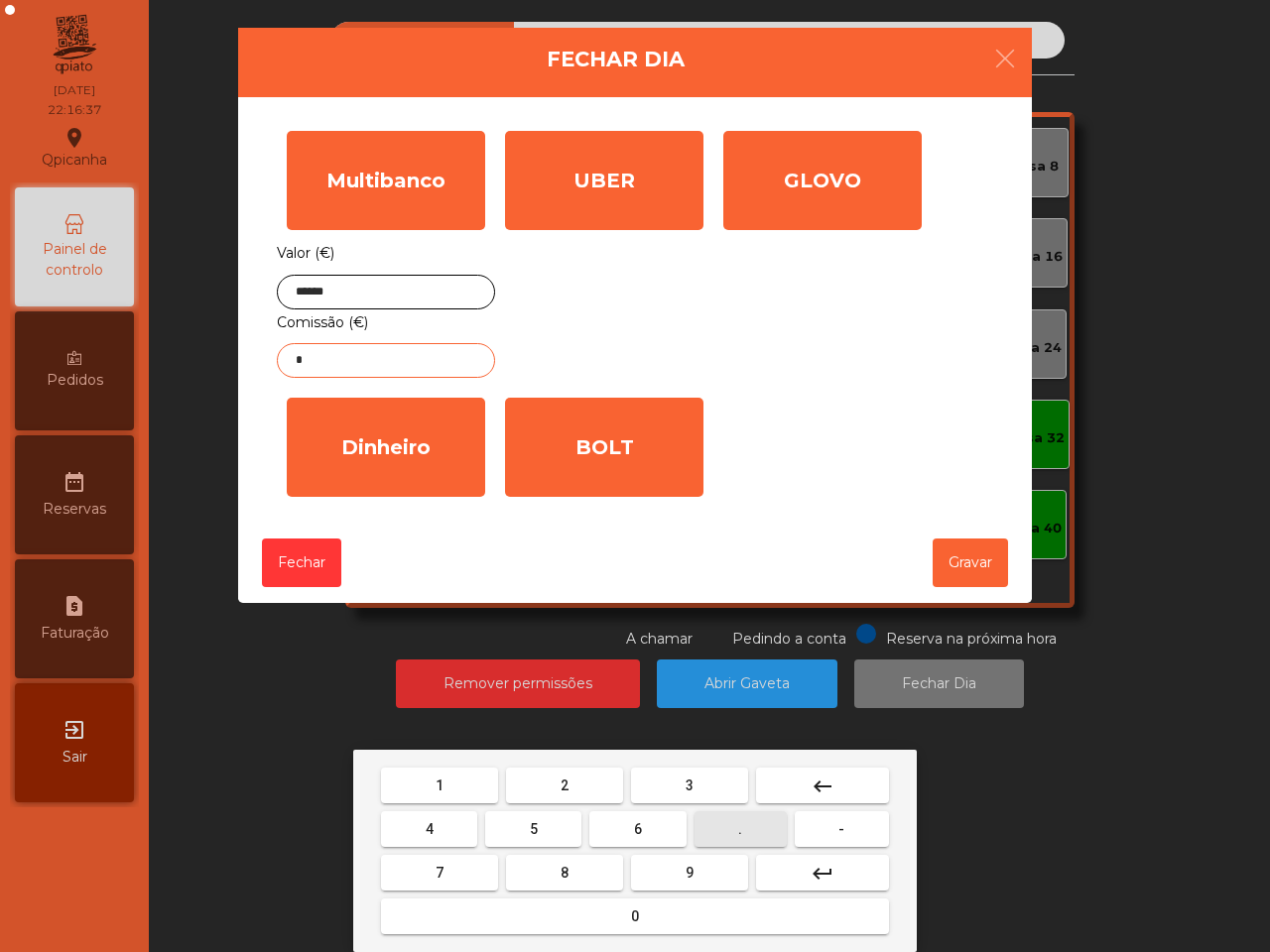 click on "." at bounding box center [440, 785] 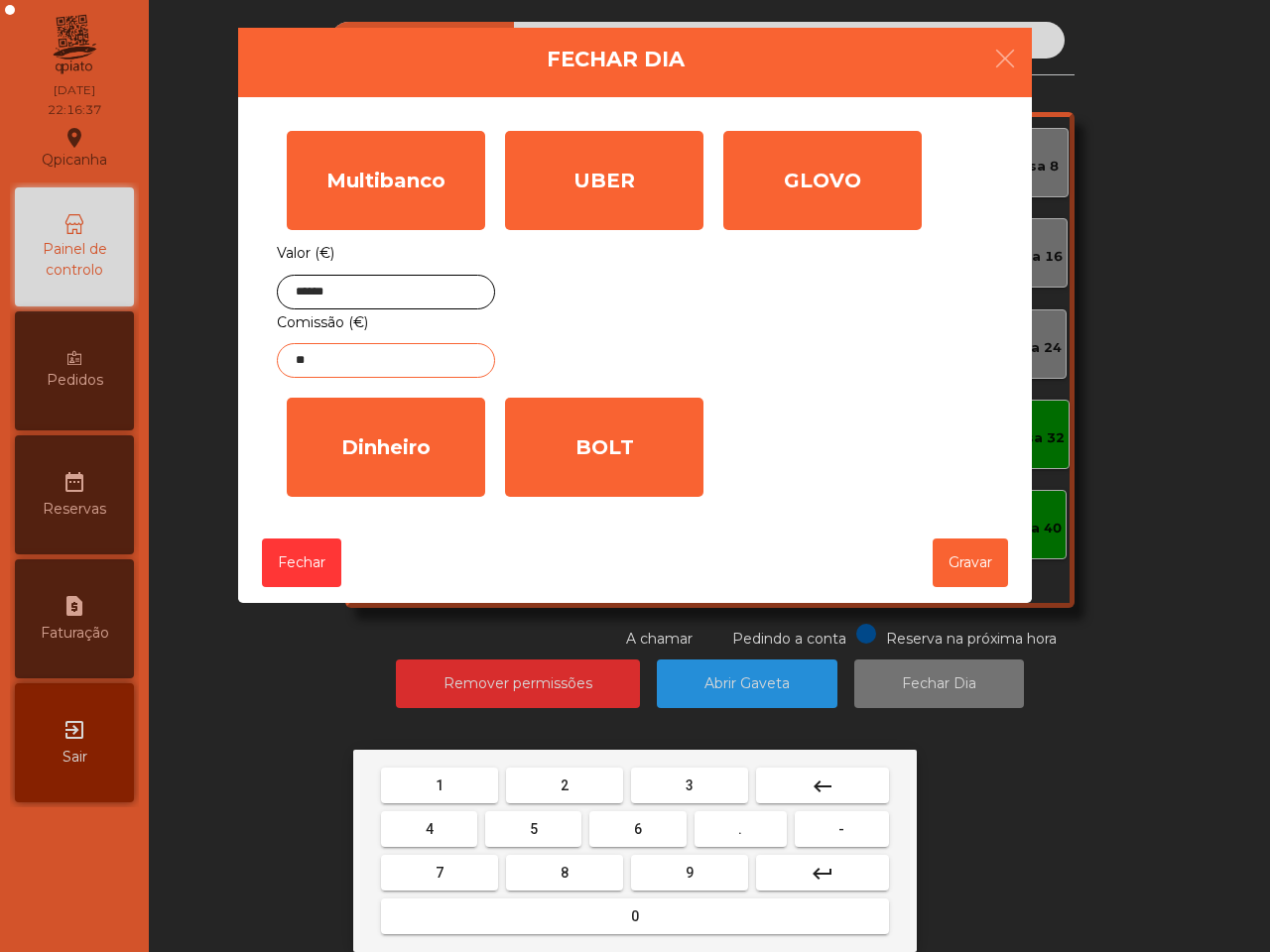 click on "8" at bounding box center [440, 785] 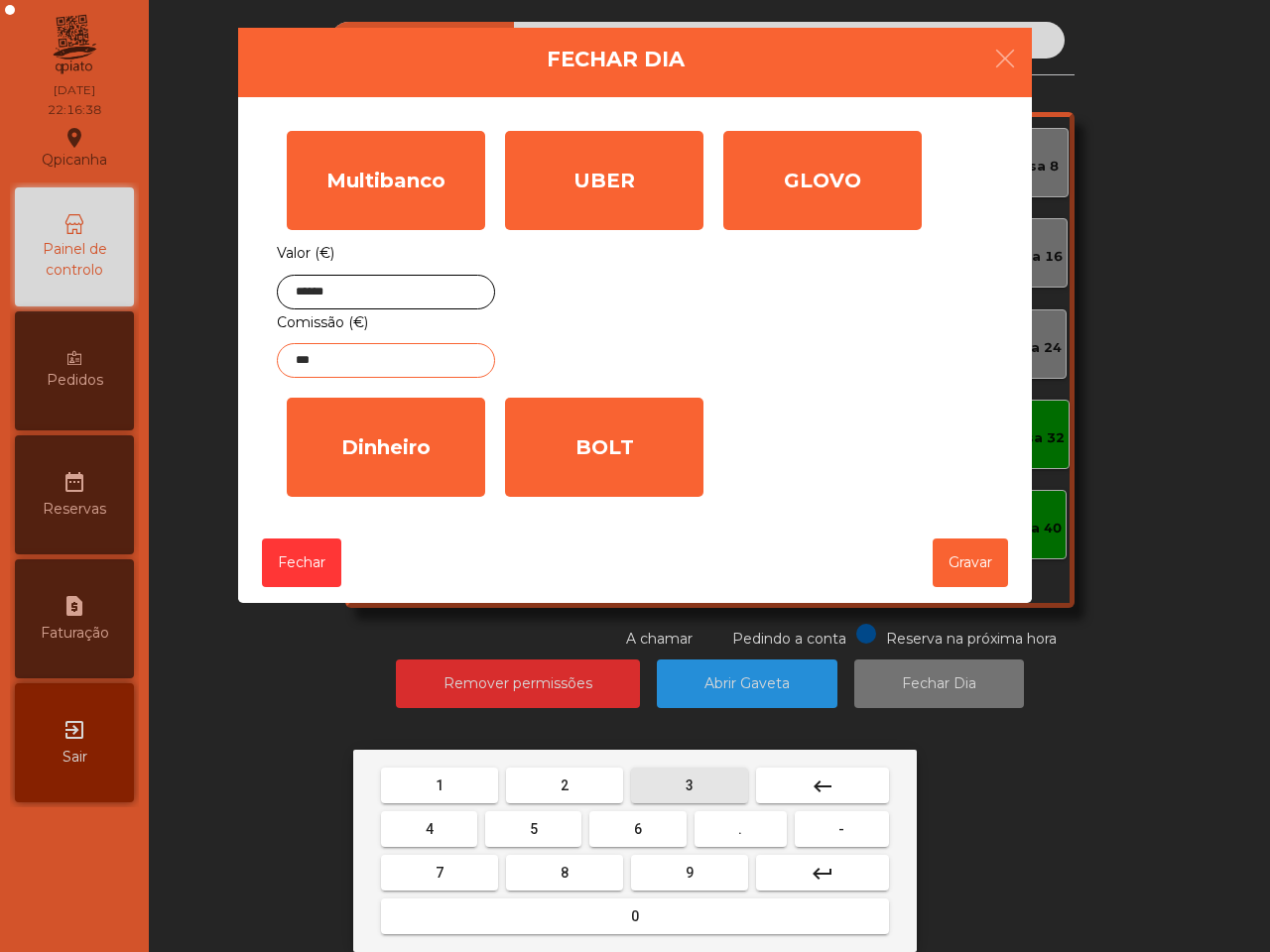 click on "3" at bounding box center [440, 785] 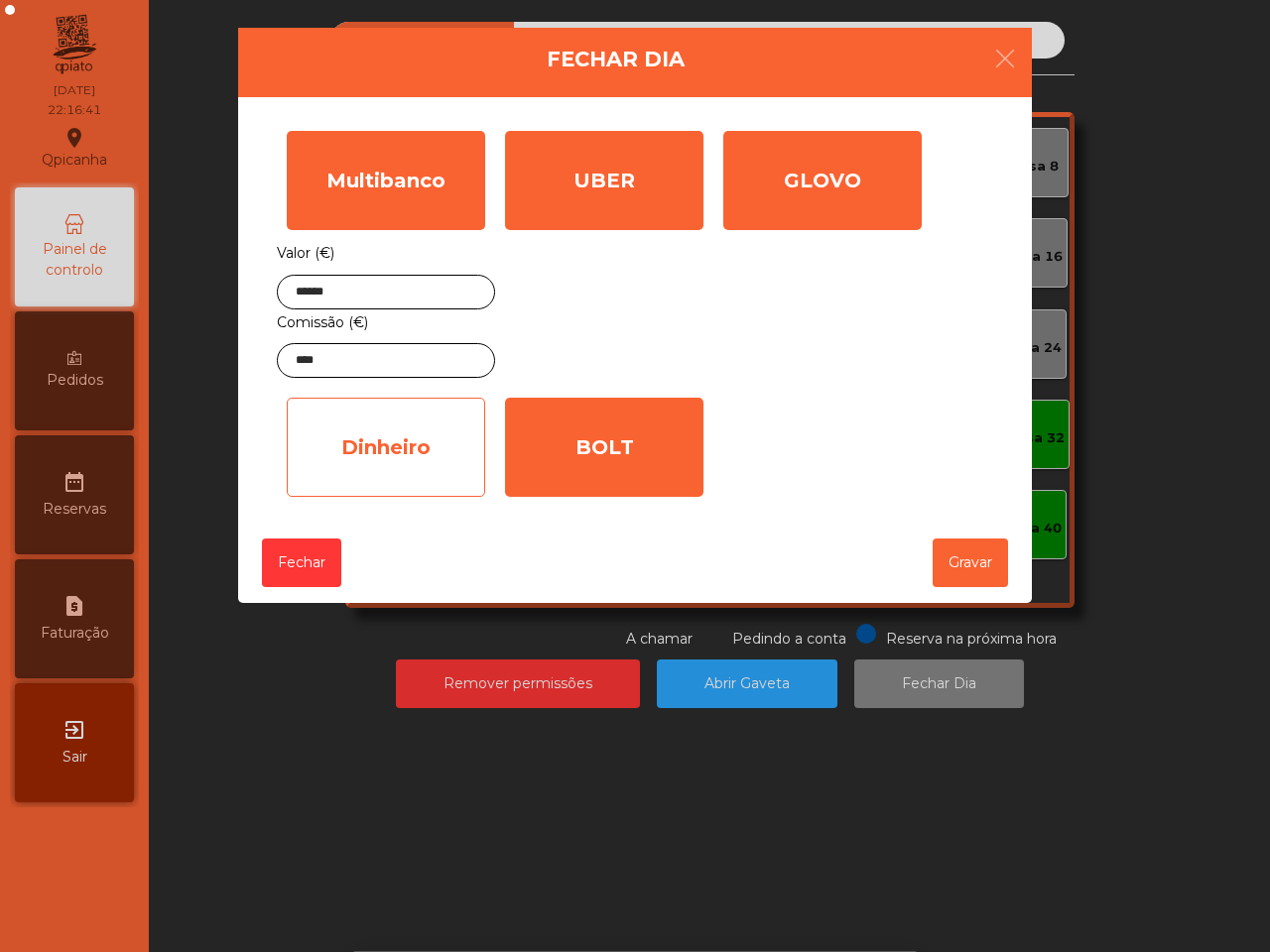 click on "Dinheiro" at bounding box center (386, 180) 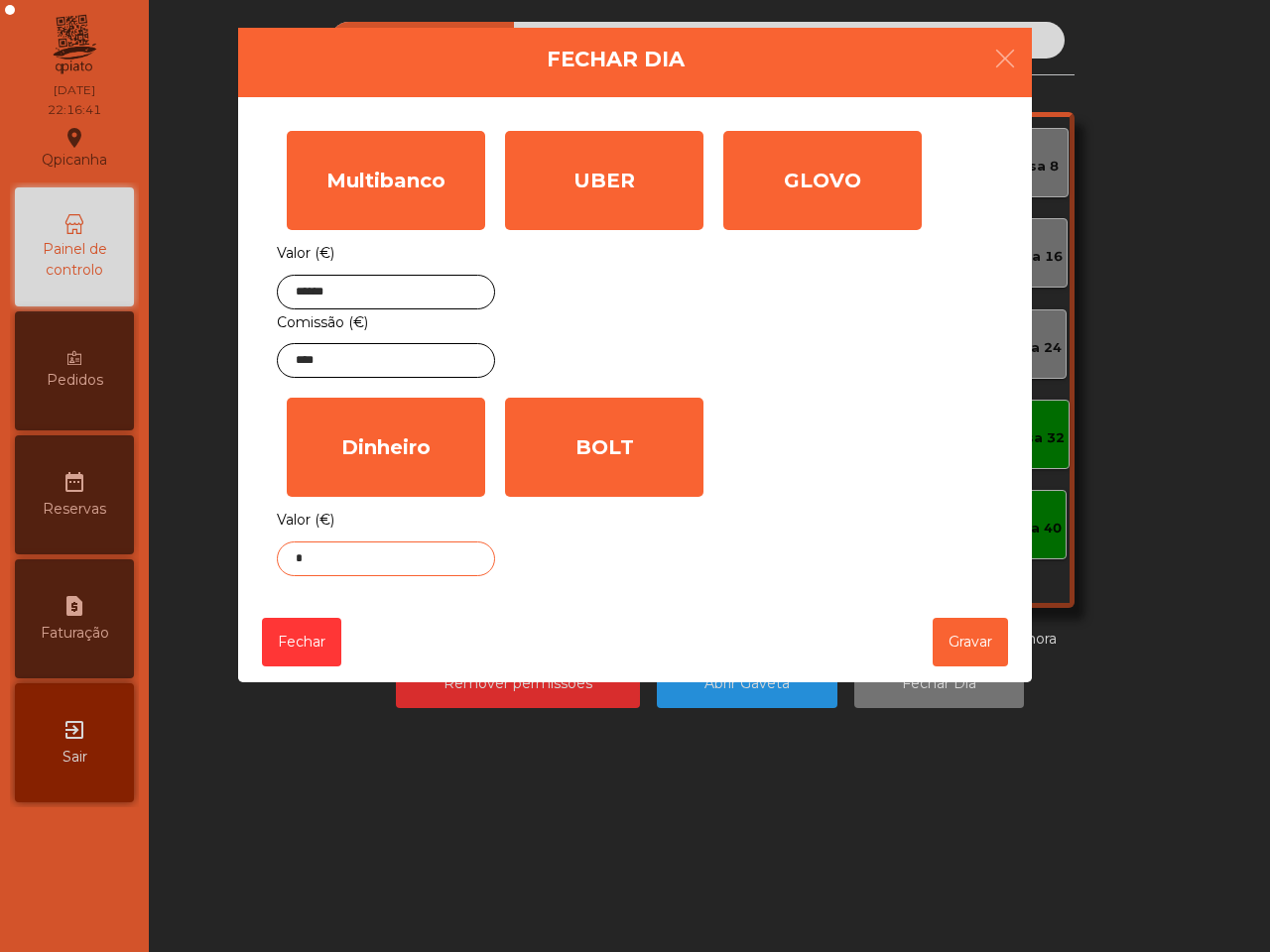 click on "*" at bounding box center [0, 0] 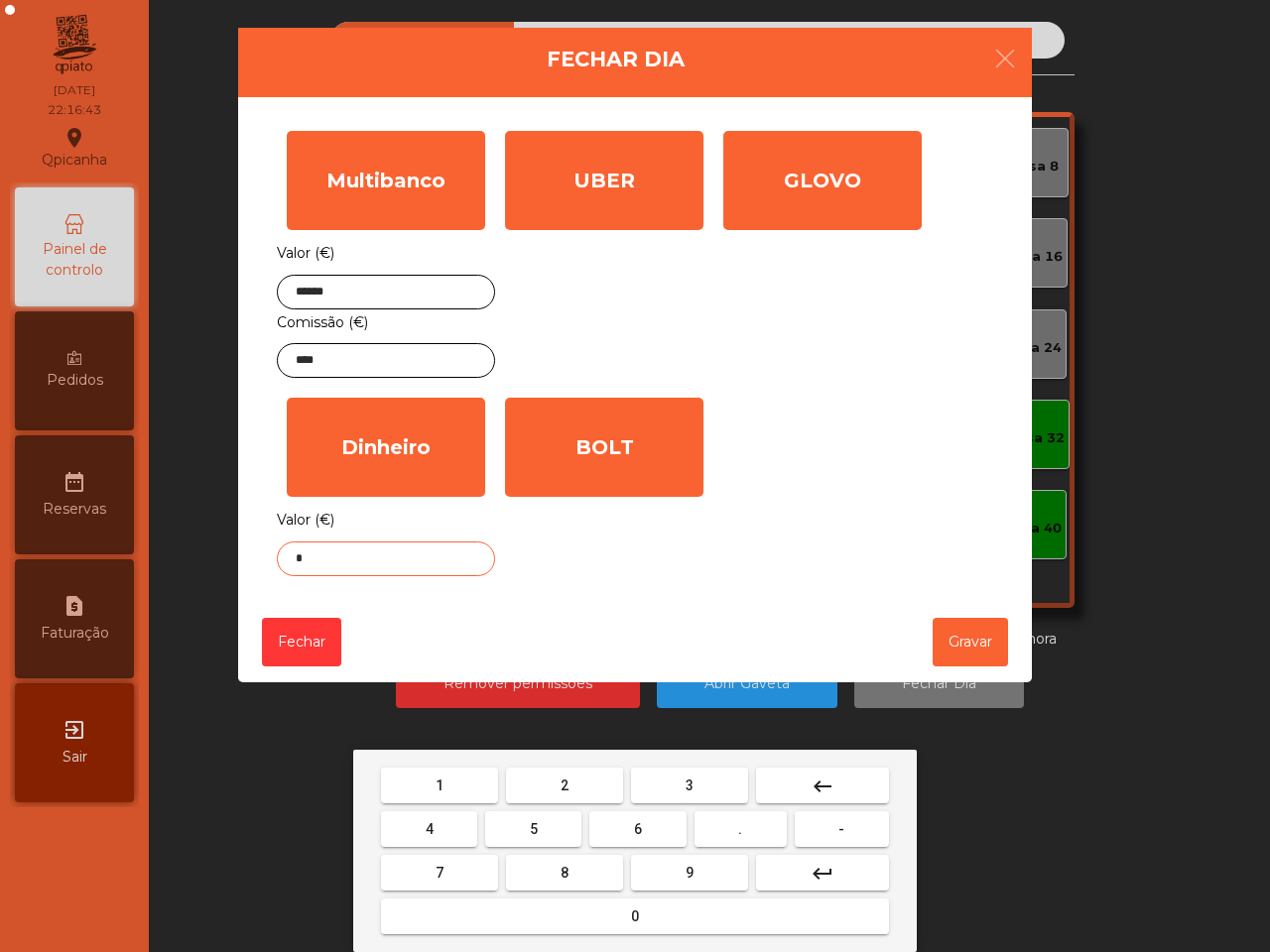 click on "1" at bounding box center [440, 785] 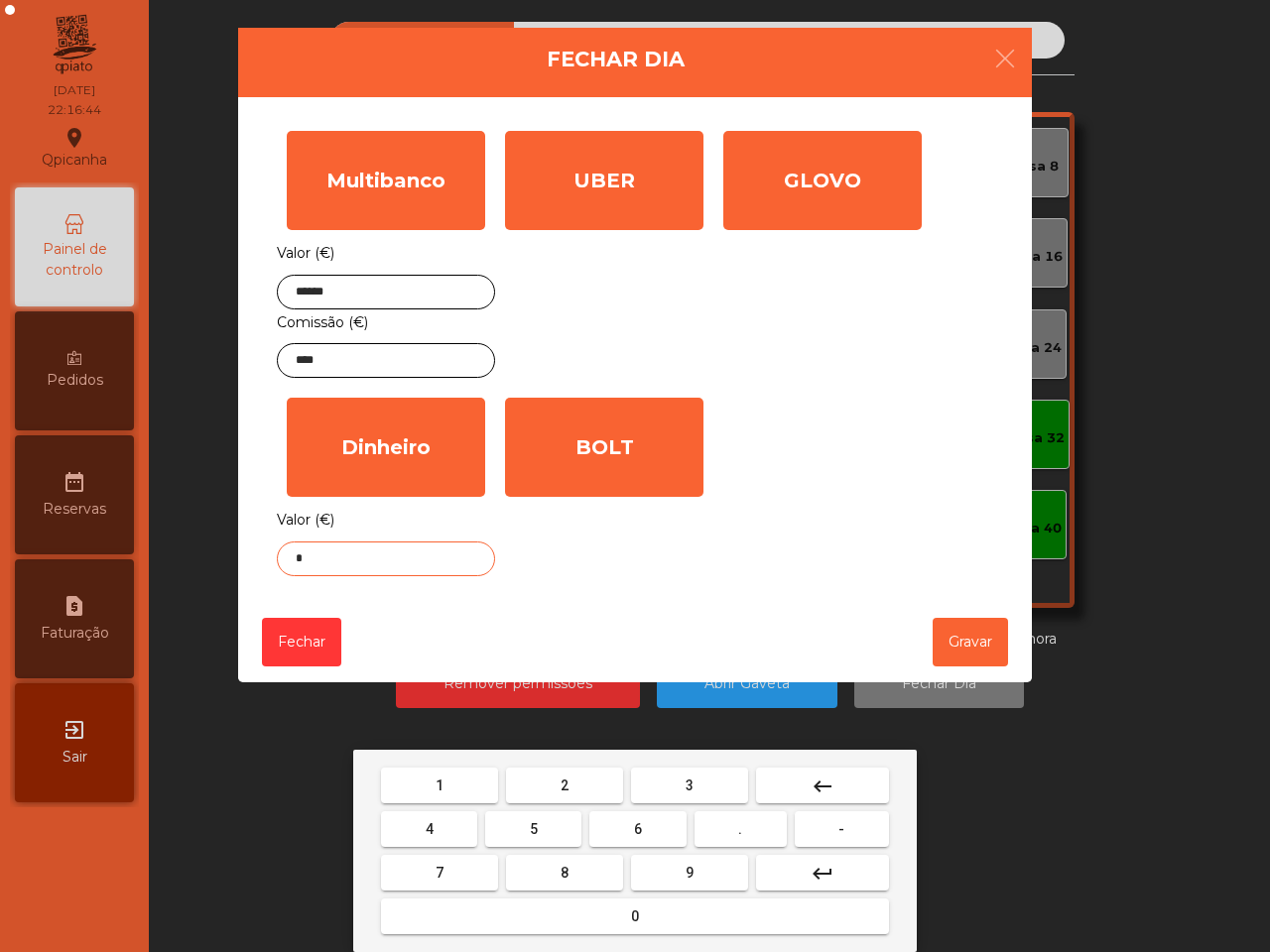 click on "." at bounding box center (440, 785) 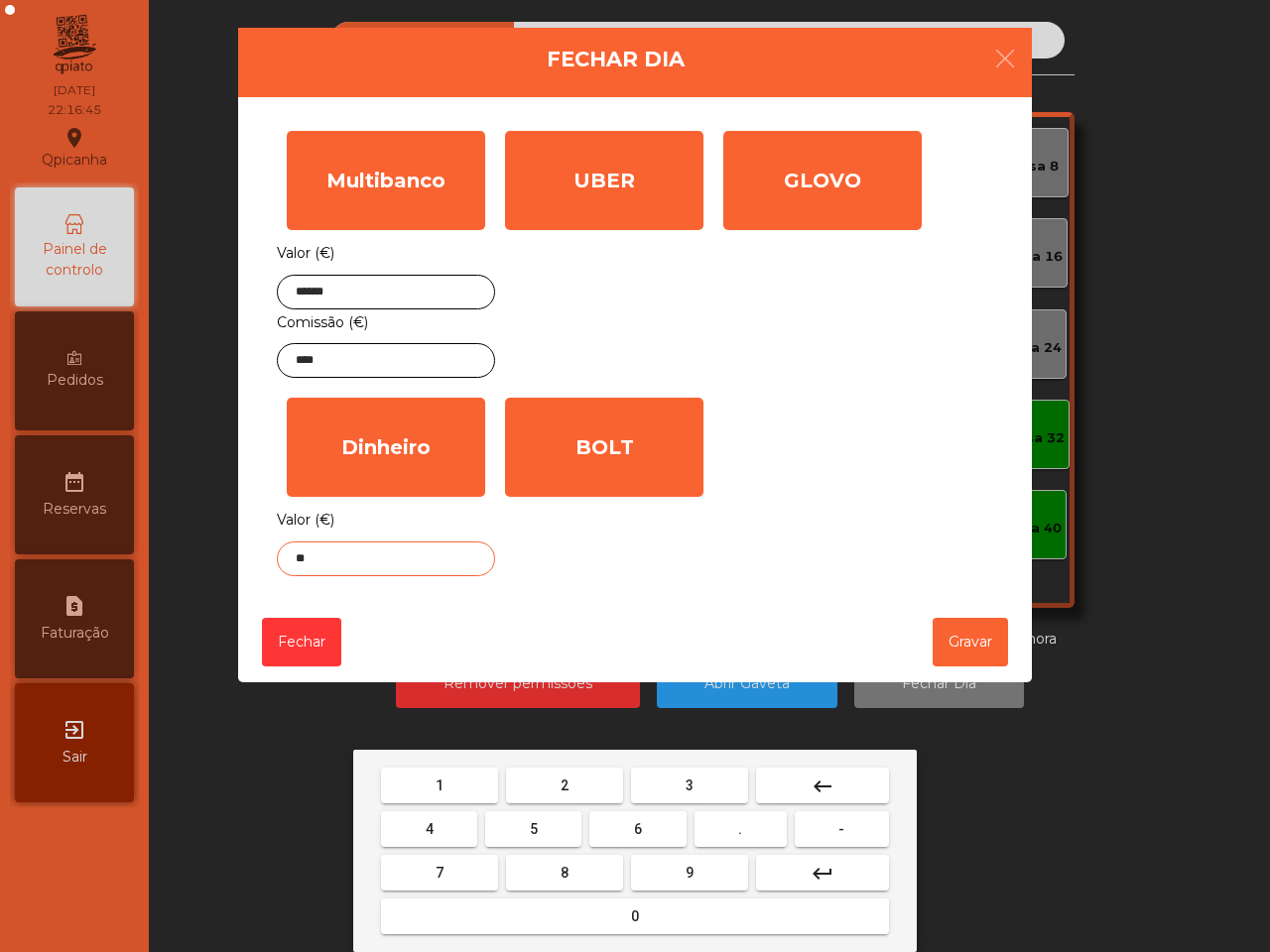 click on "5" at bounding box center (440, 785) 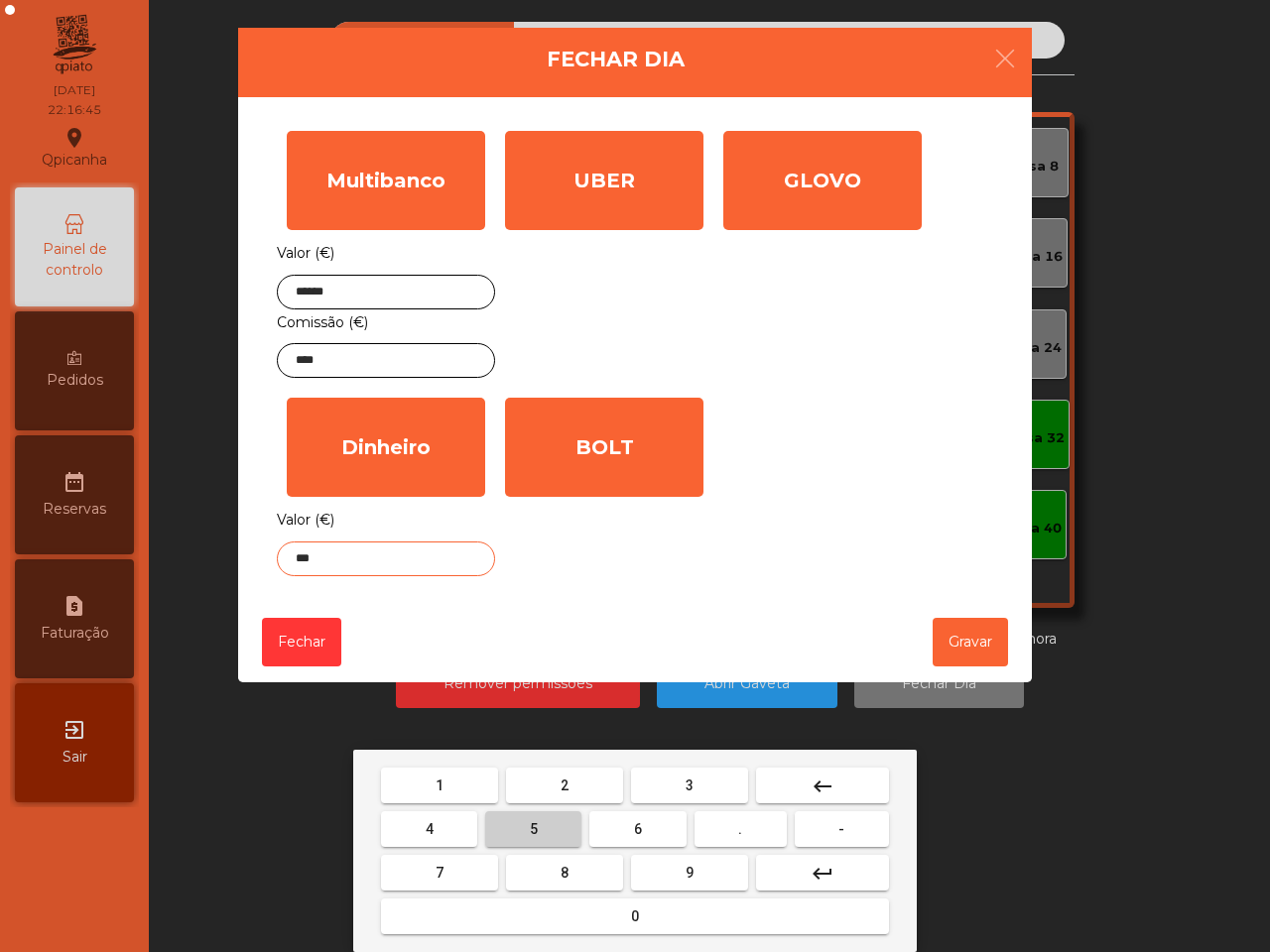 click on "5" at bounding box center (440, 785) 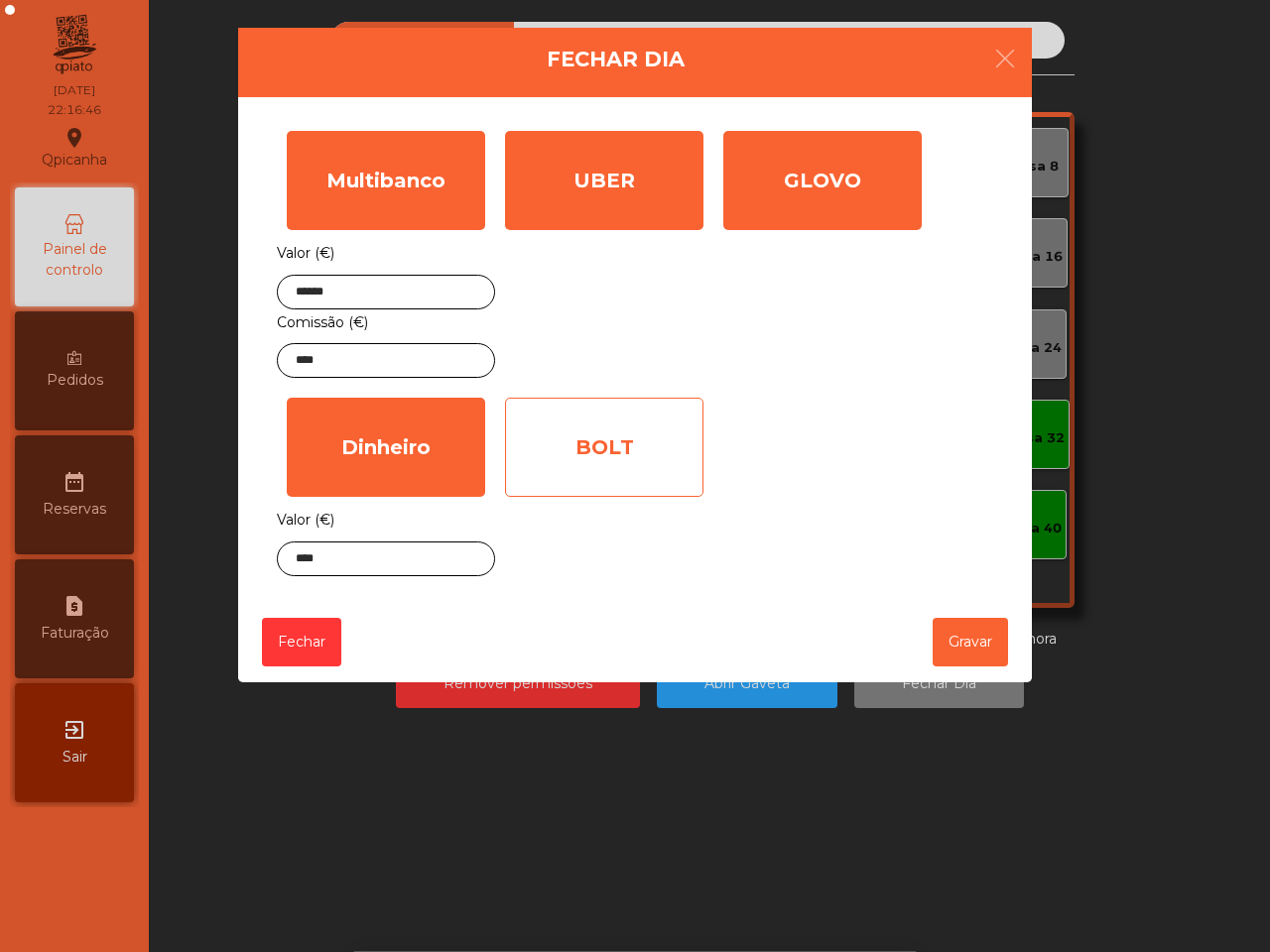 click on "BOLT" at bounding box center [386, 180] 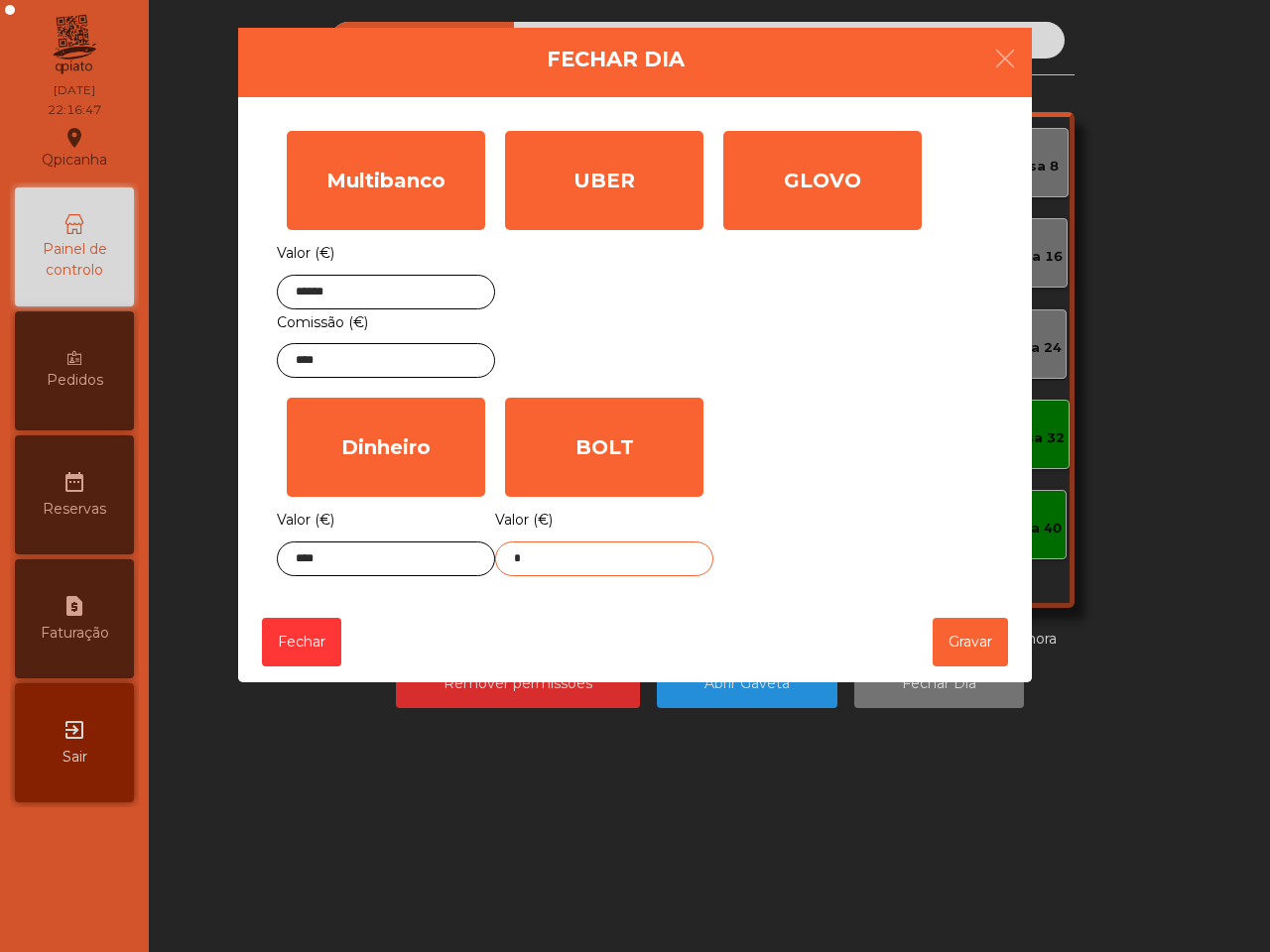 click on "*" at bounding box center (0, 0) 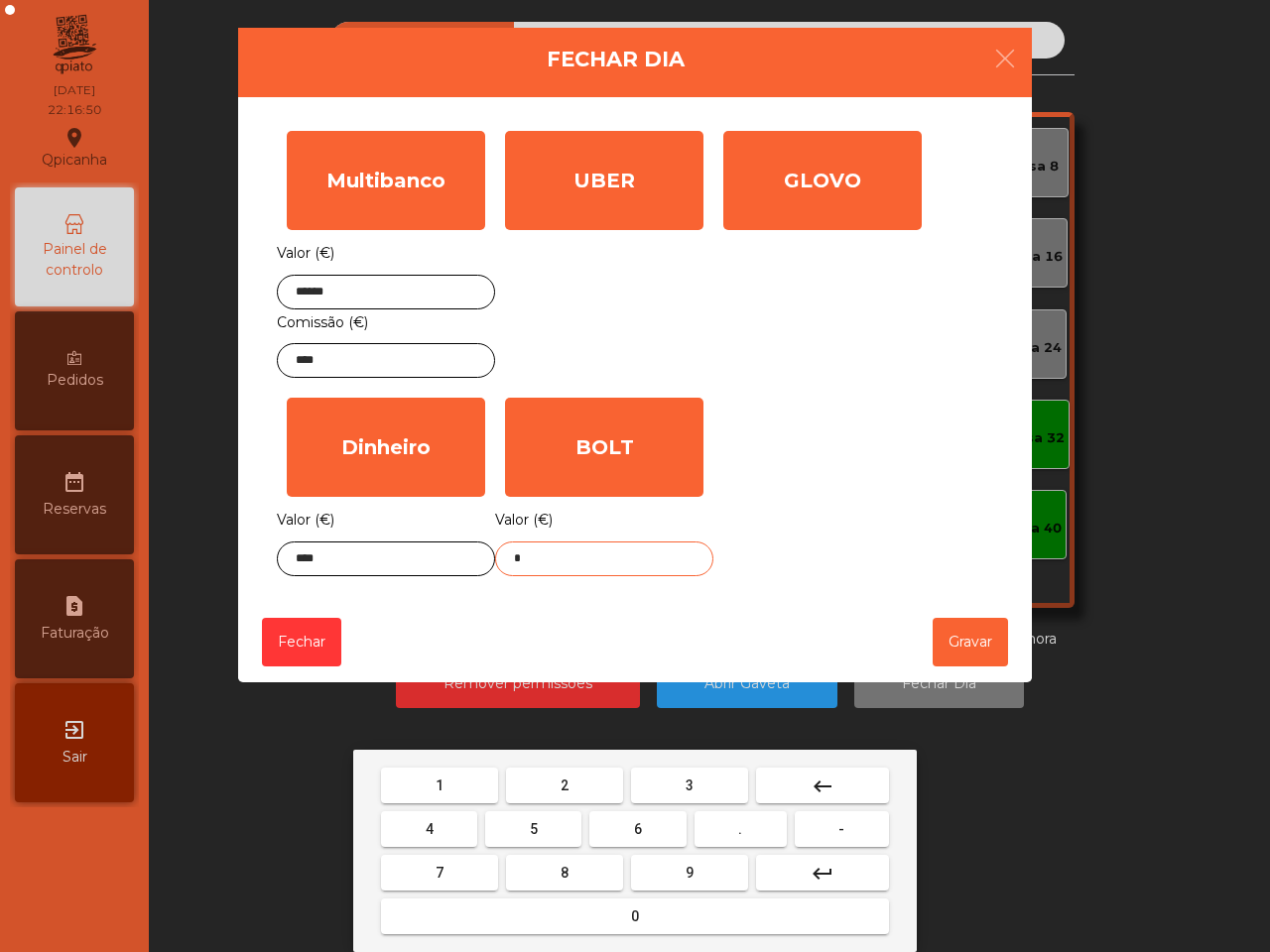 click on "7" at bounding box center (440, 785) 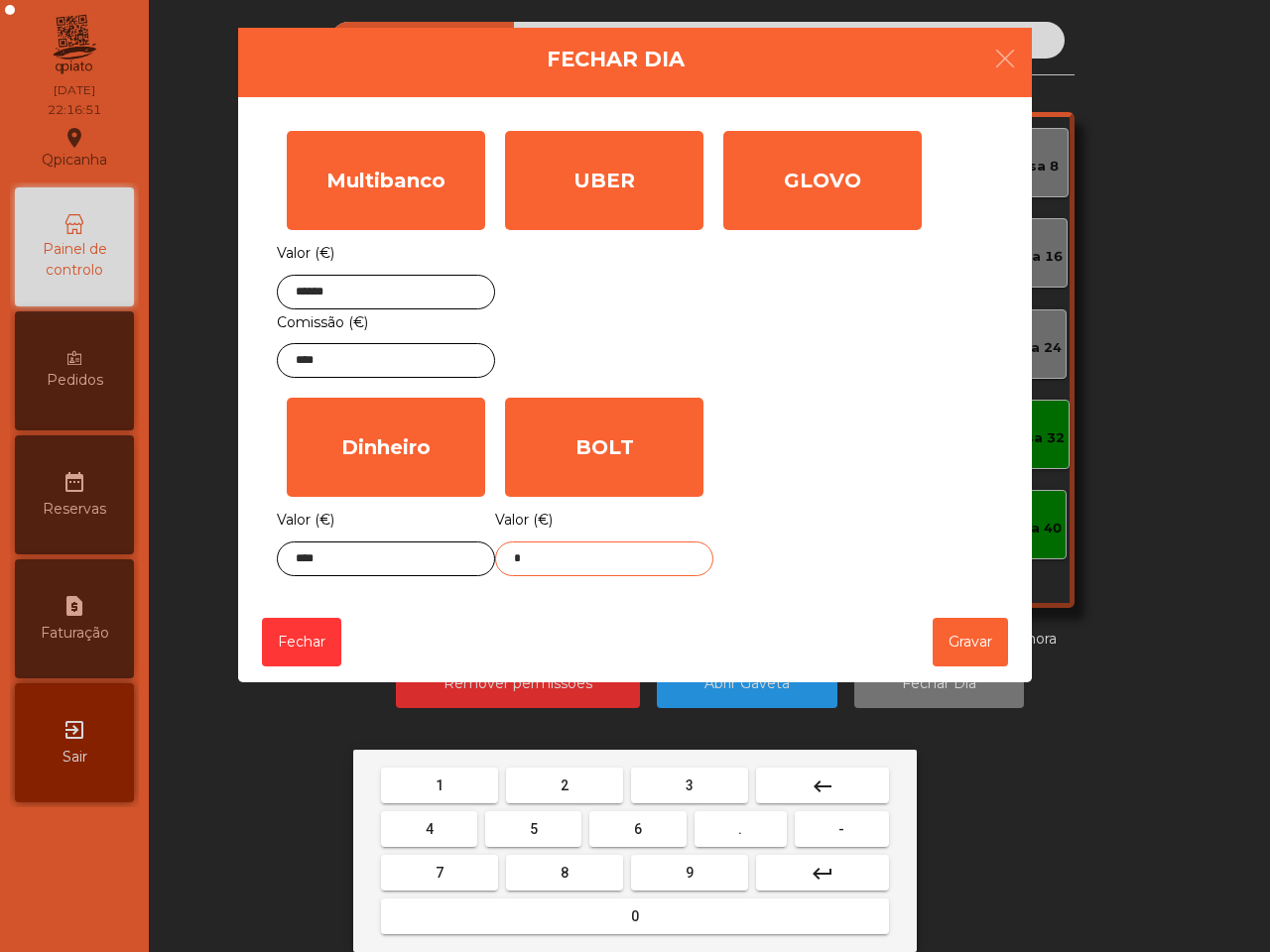 click on "5" at bounding box center [440, 785] 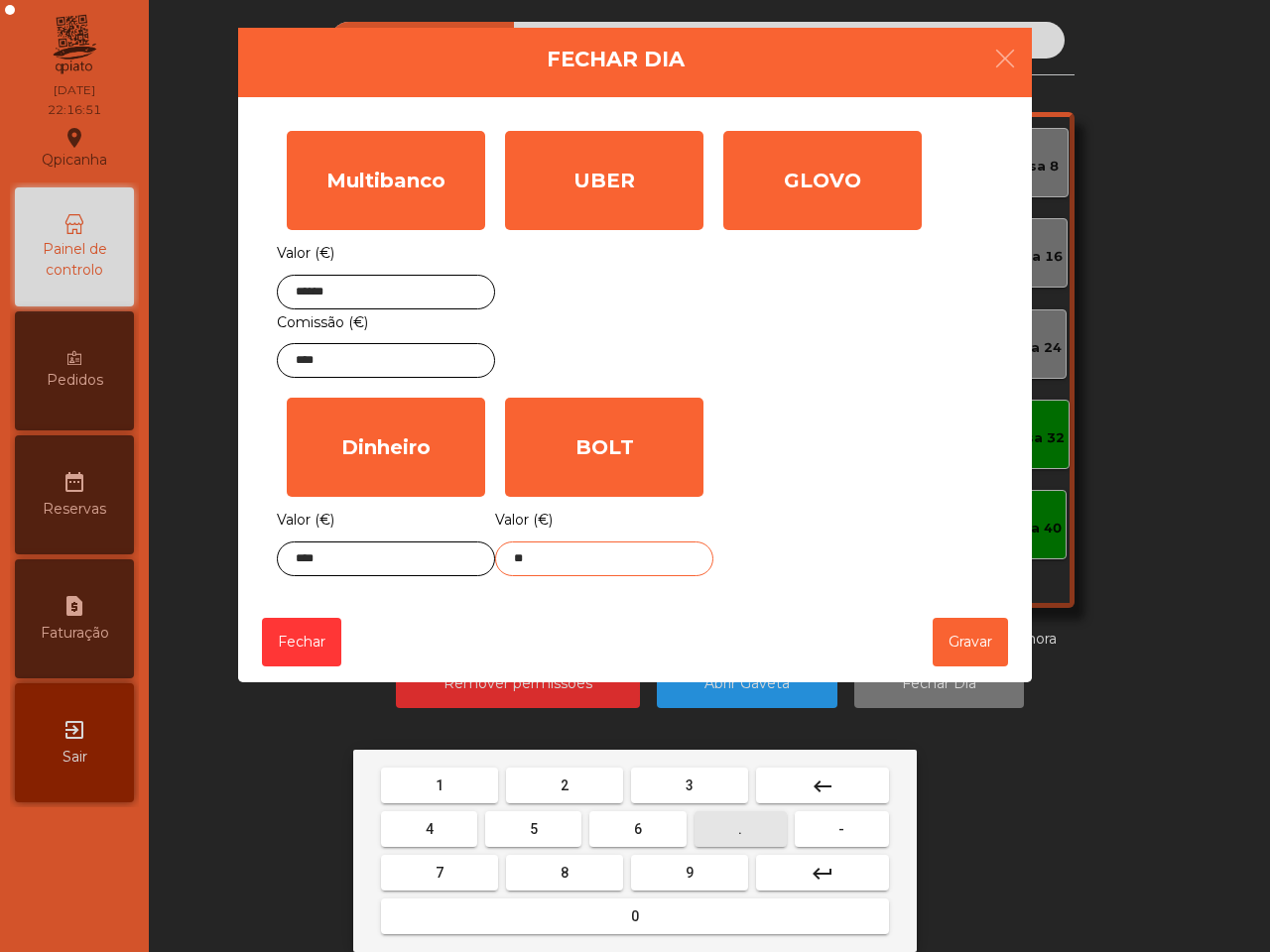click on "." at bounding box center (440, 785) 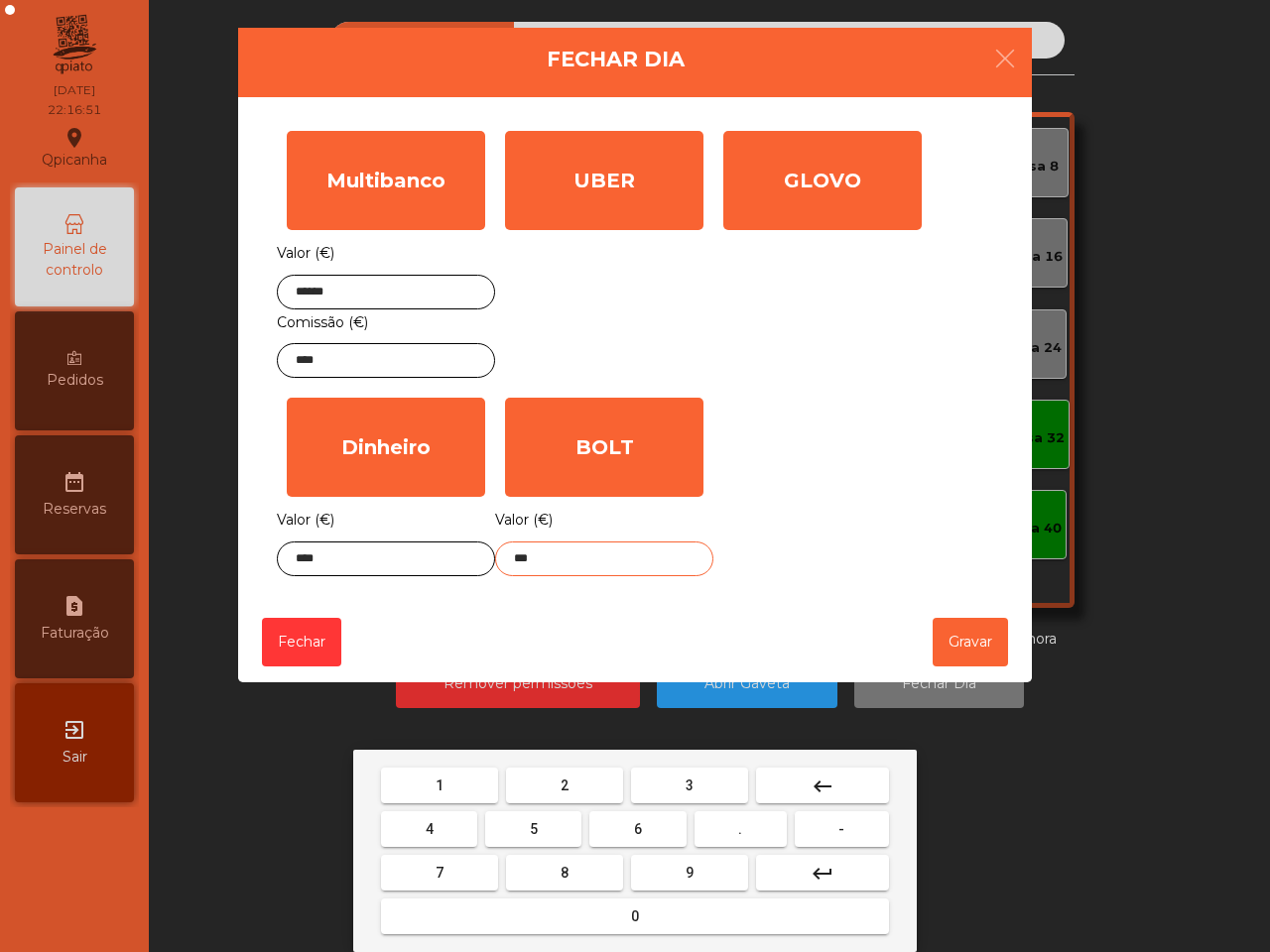 click on "6" at bounding box center (440, 785) 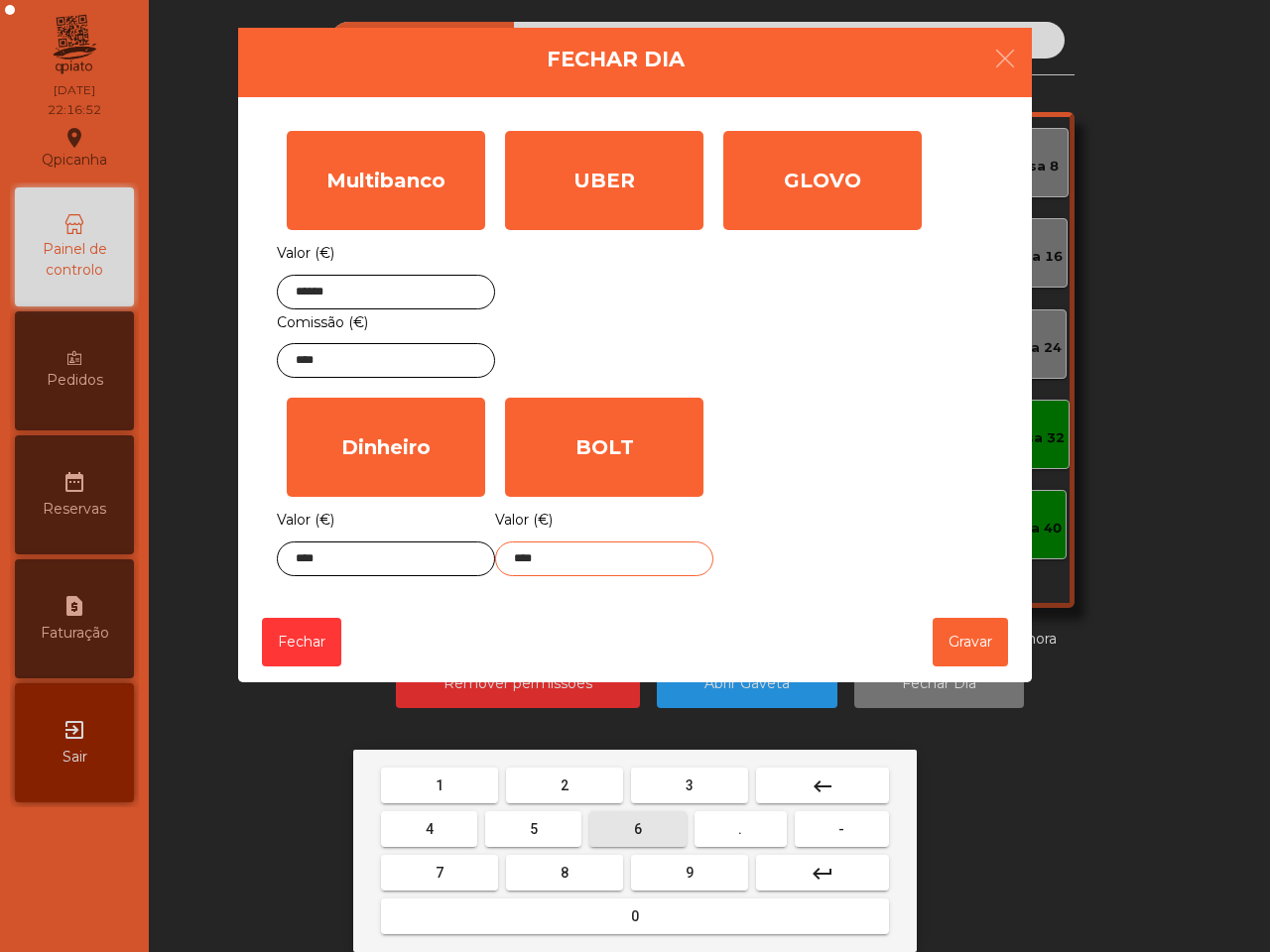 click on "3" at bounding box center (440, 785) 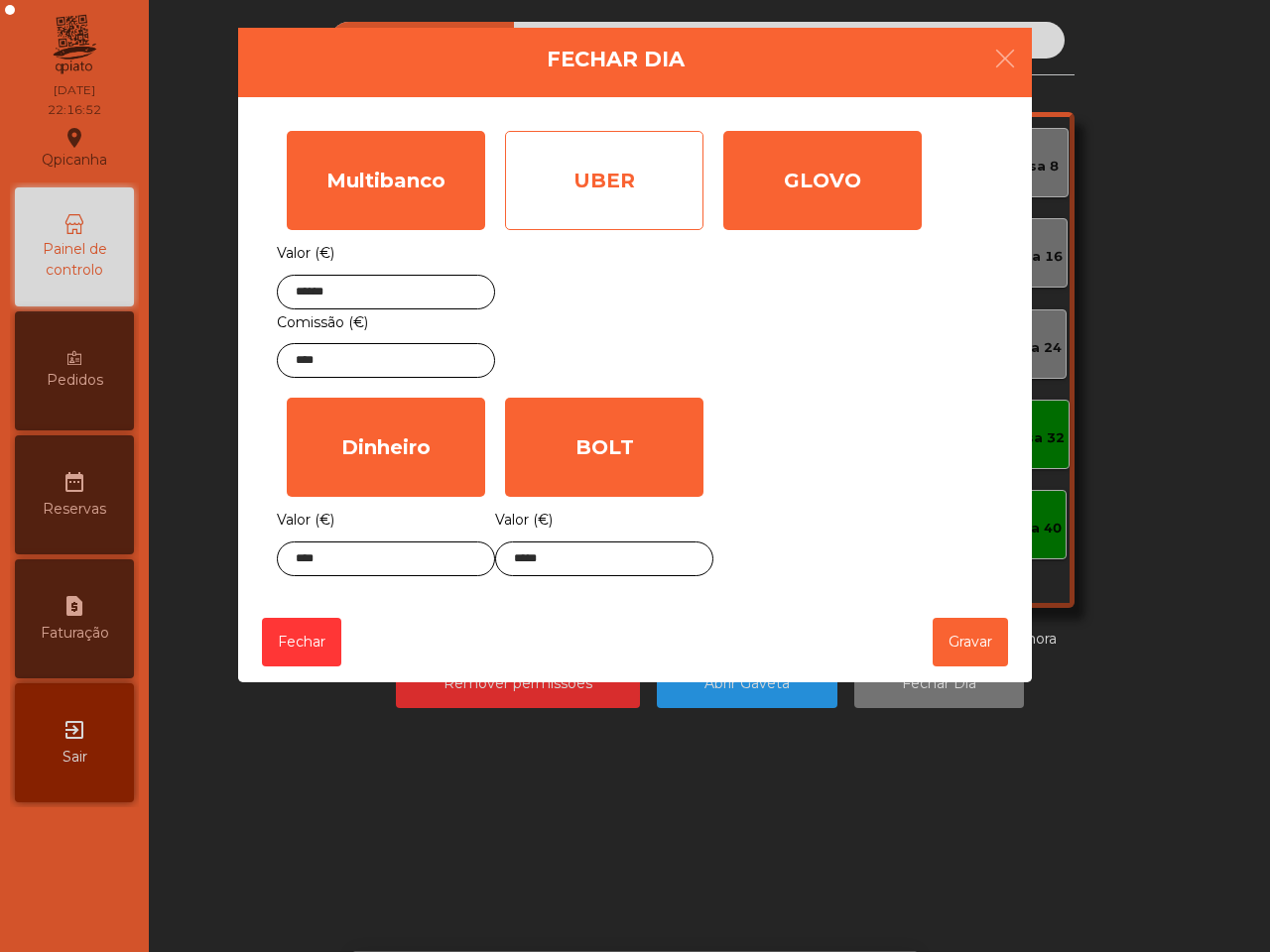 click on "UBER" at bounding box center (386, 180) 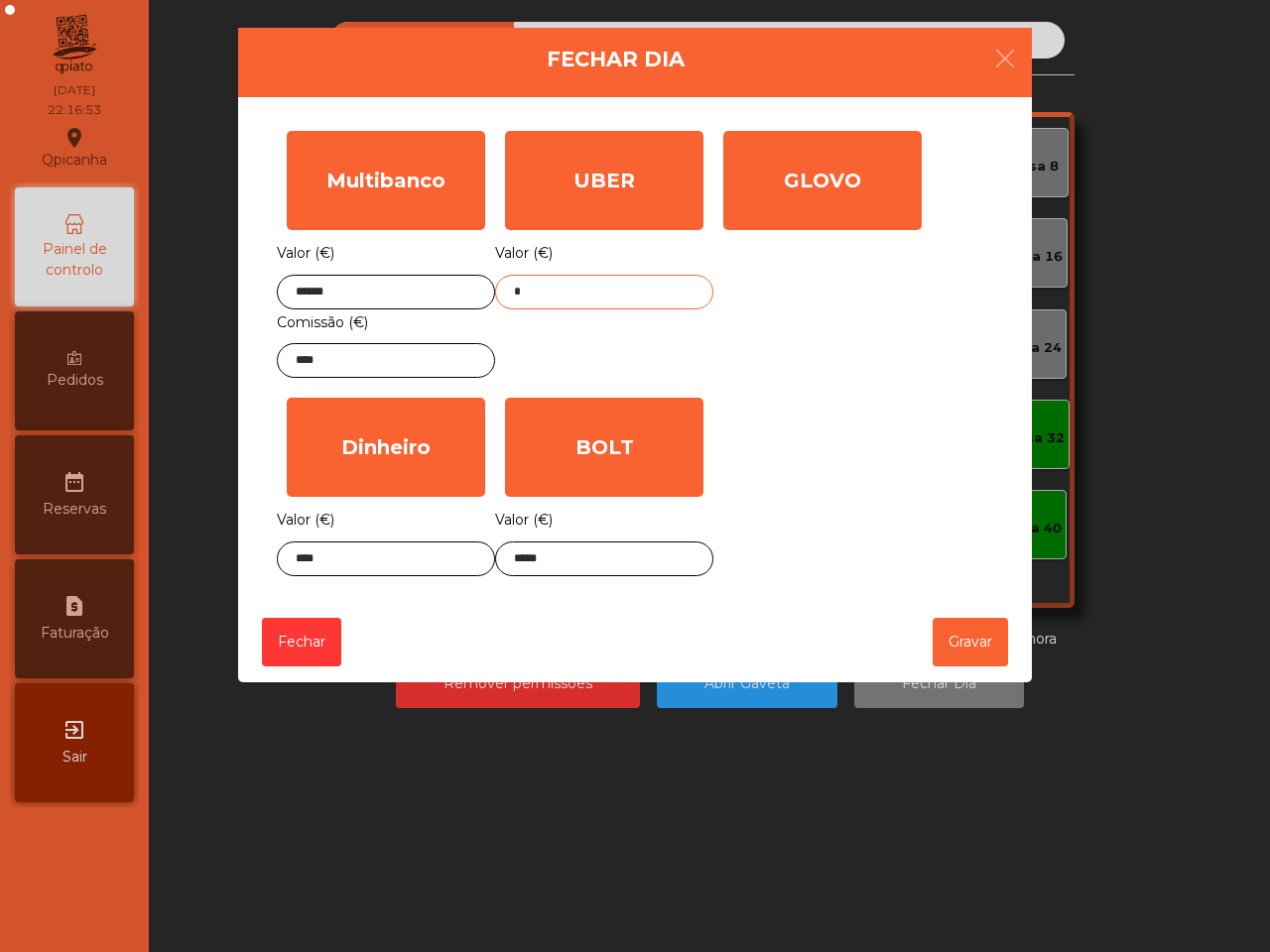 click on "*" at bounding box center (604, 292) 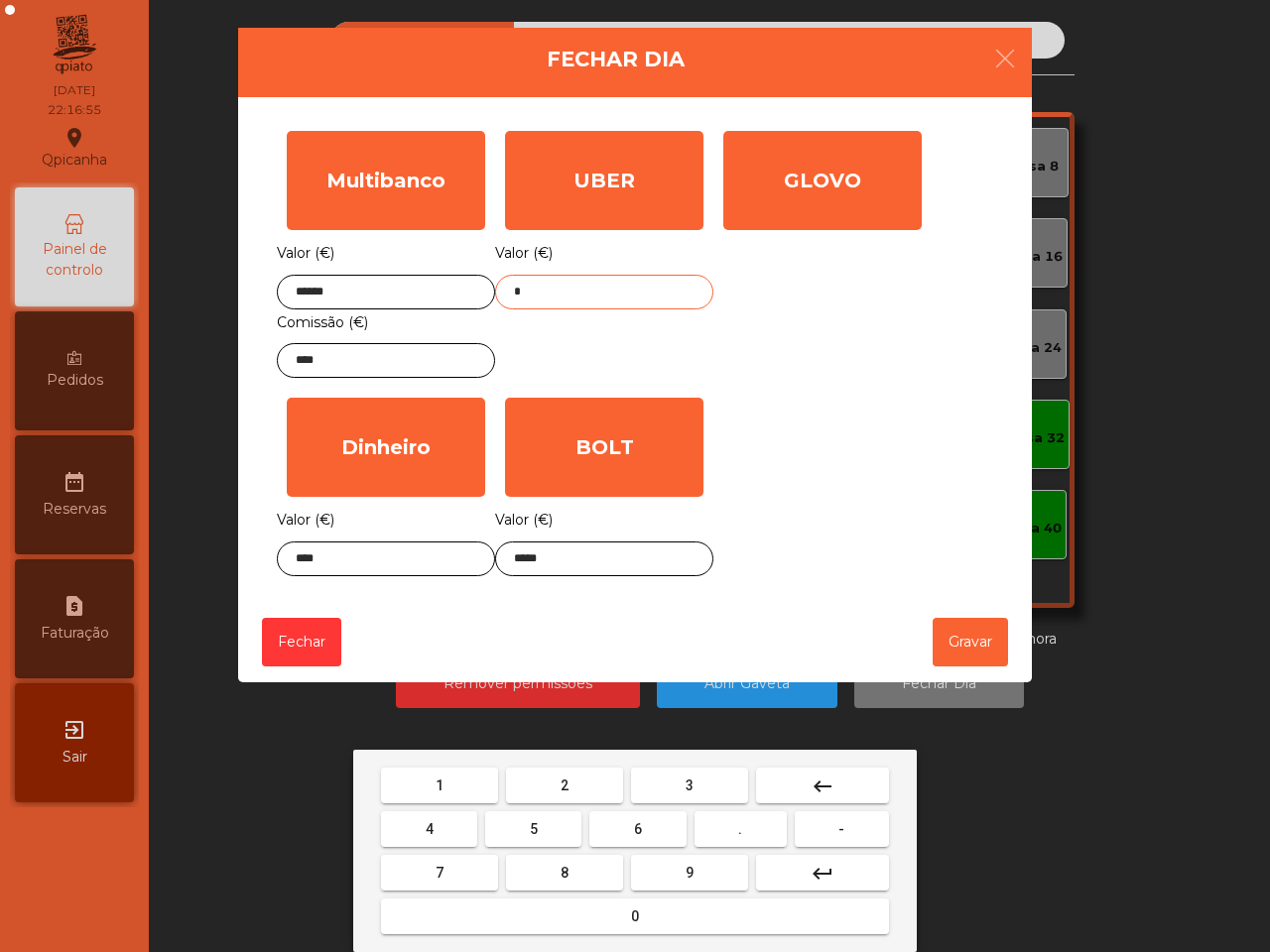 click on "2" at bounding box center [440, 785] 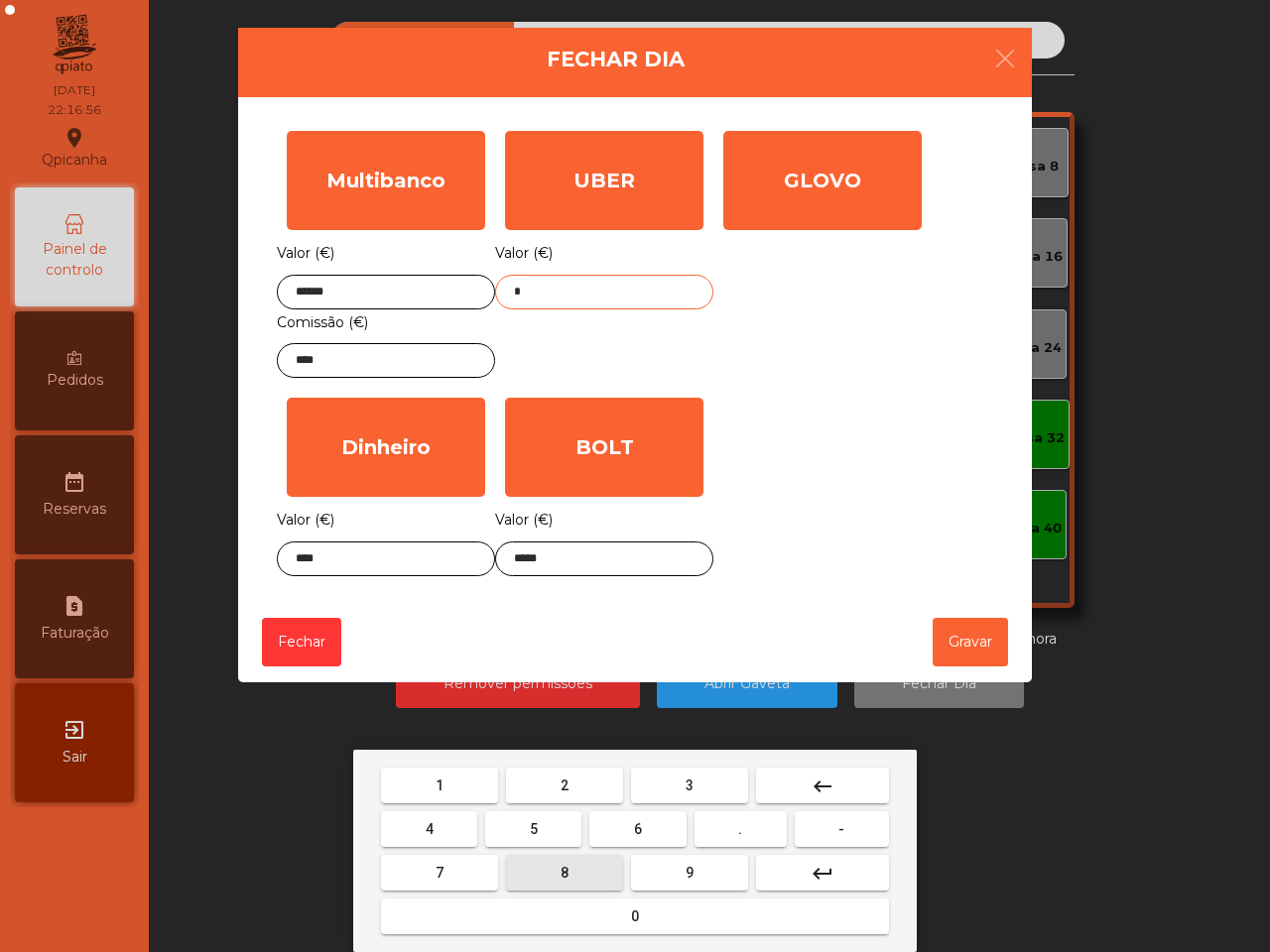 click on "8" at bounding box center [440, 785] 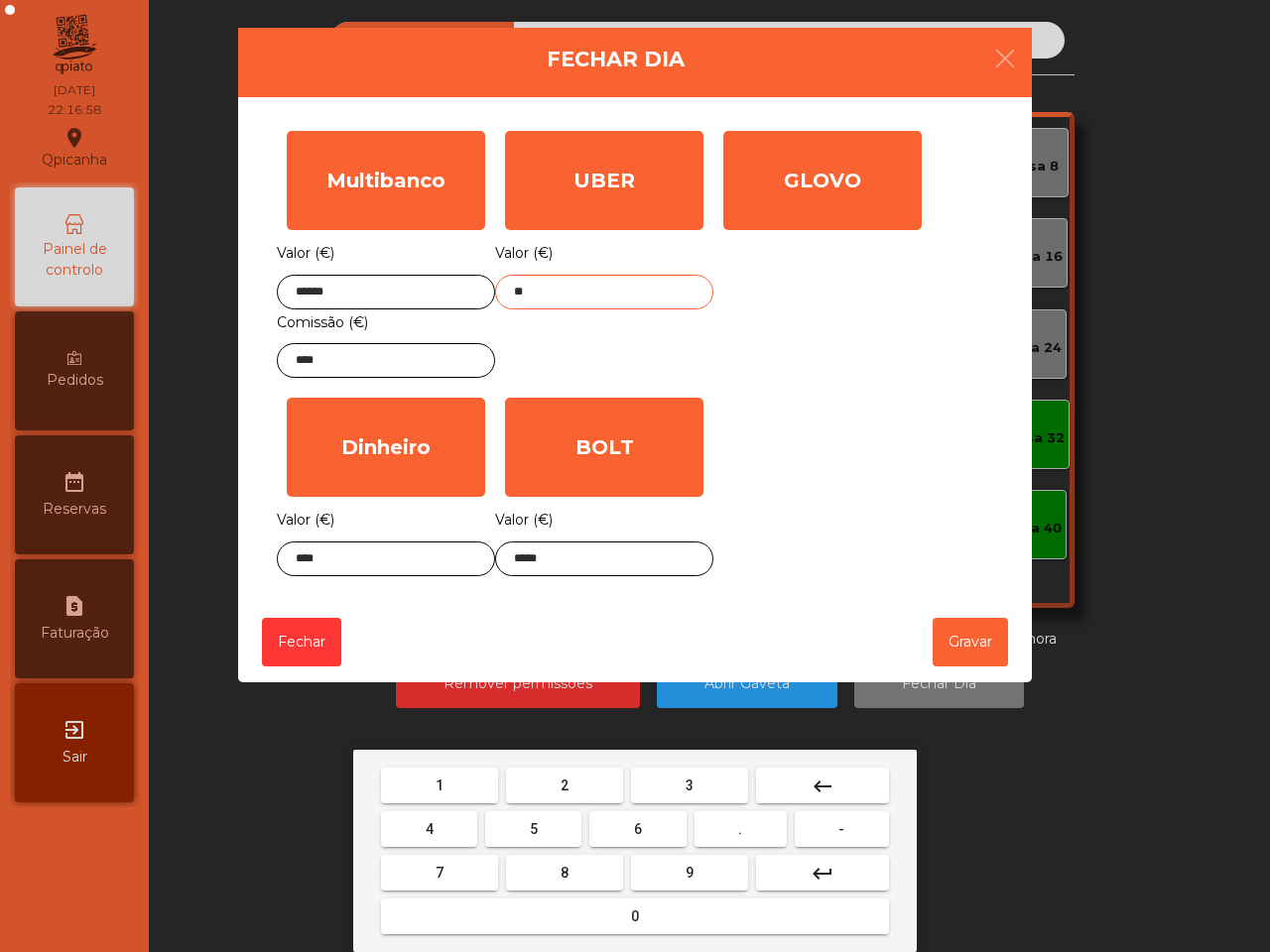 click on "." at bounding box center [440, 785] 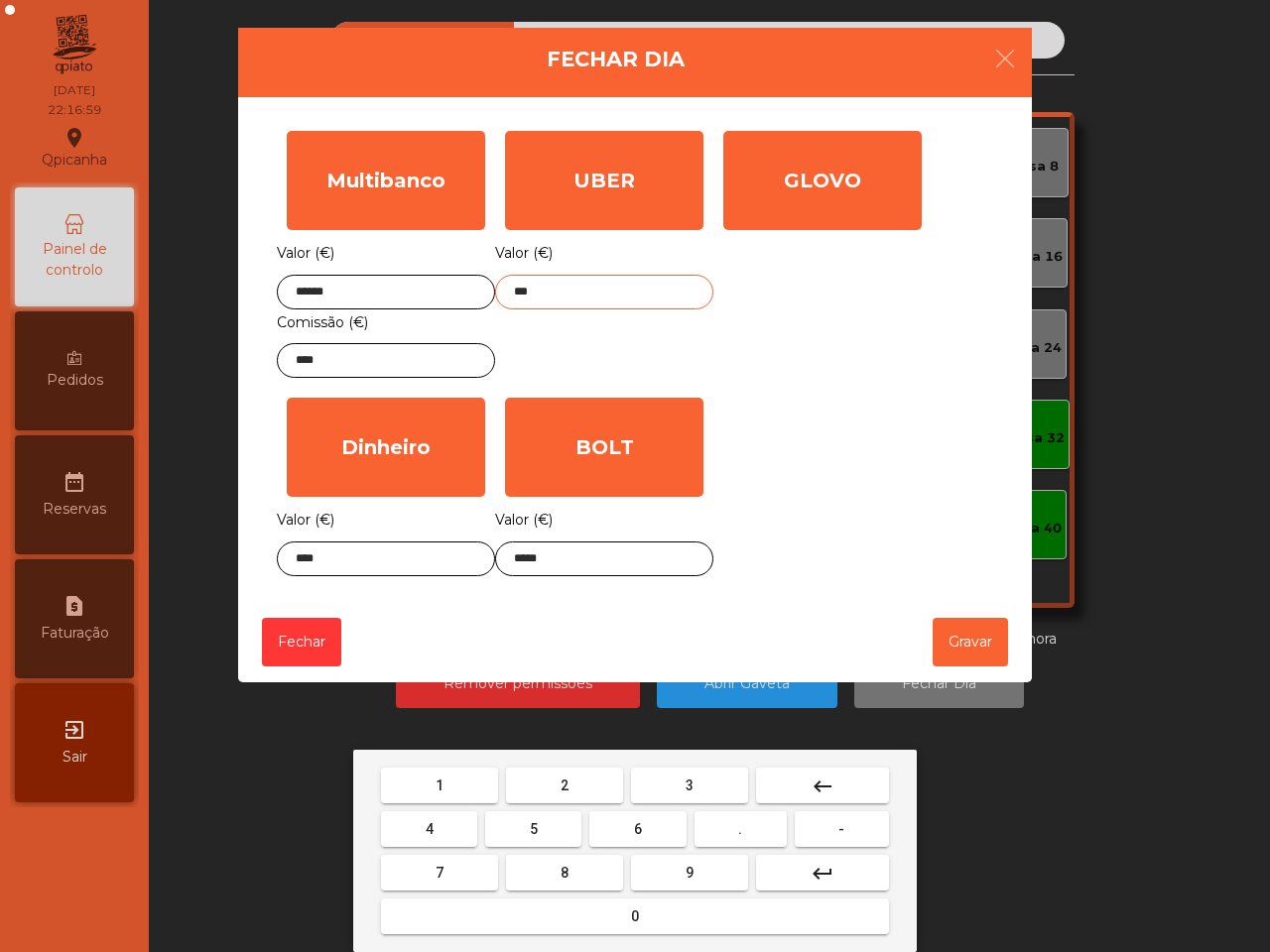 click on "1" at bounding box center (440, 785) 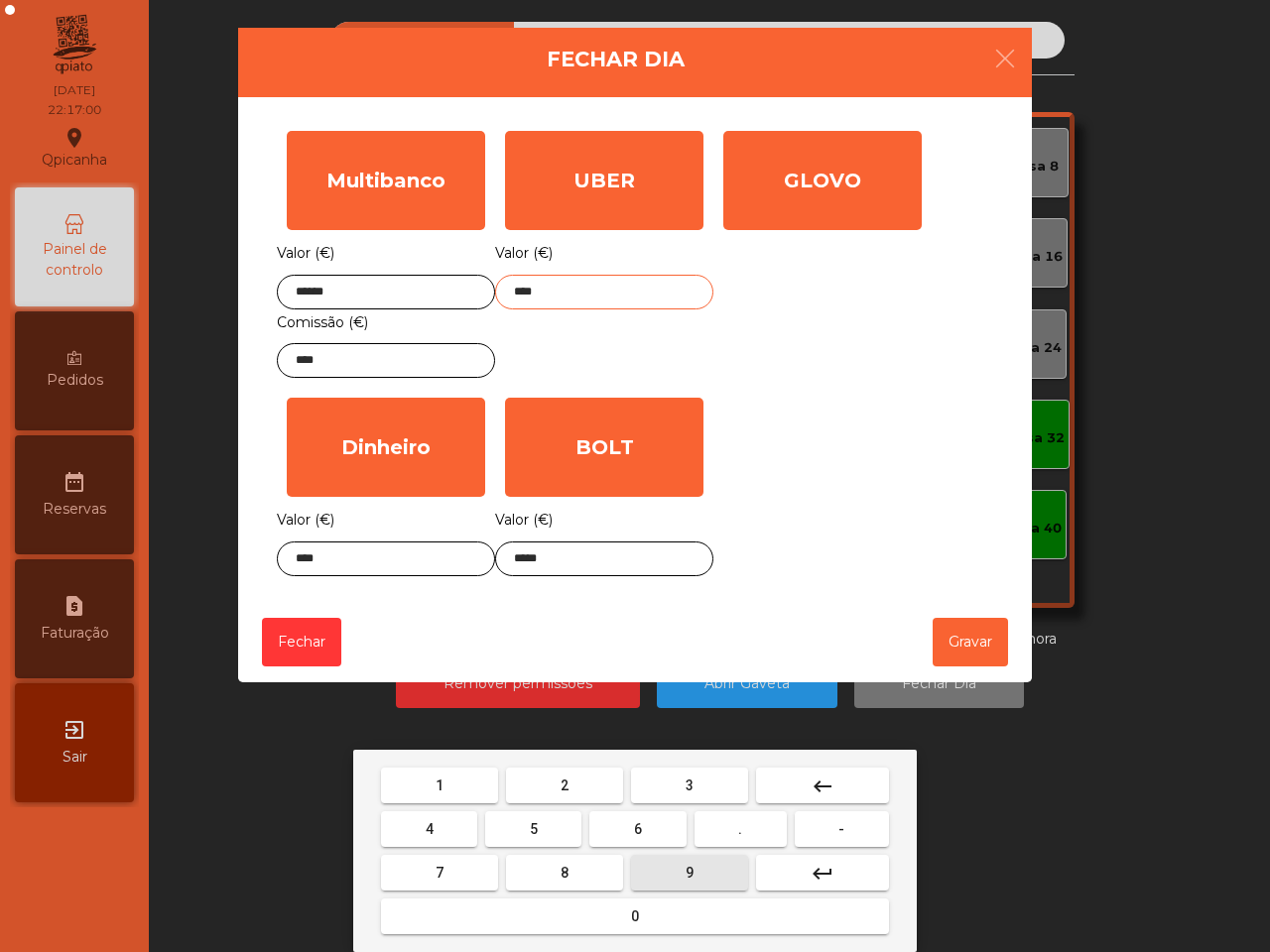 click on "9" at bounding box center [440, 785] 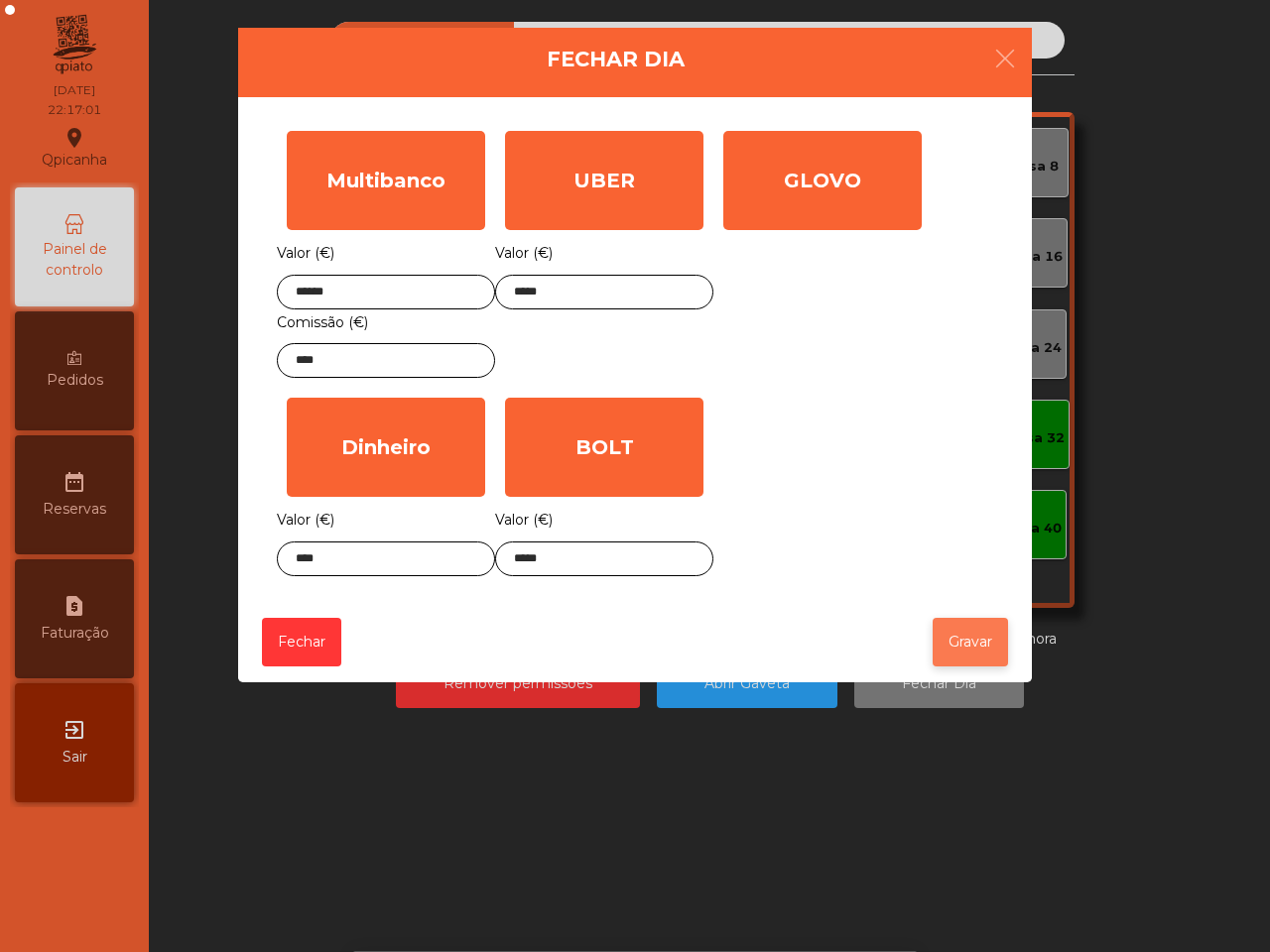 click on "Gravar" at bounding box center [970, 642] 